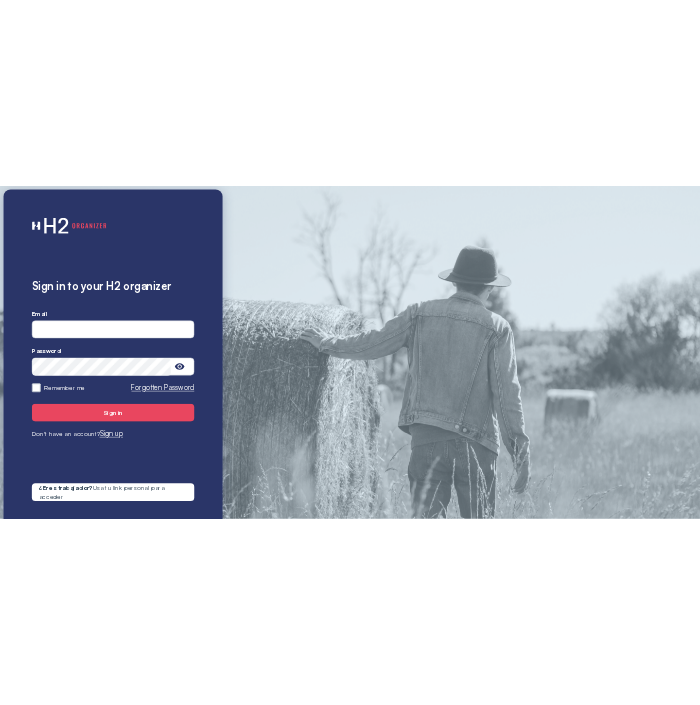 scroll, scrollTop: 0, scrollLeft: 0, axis: both 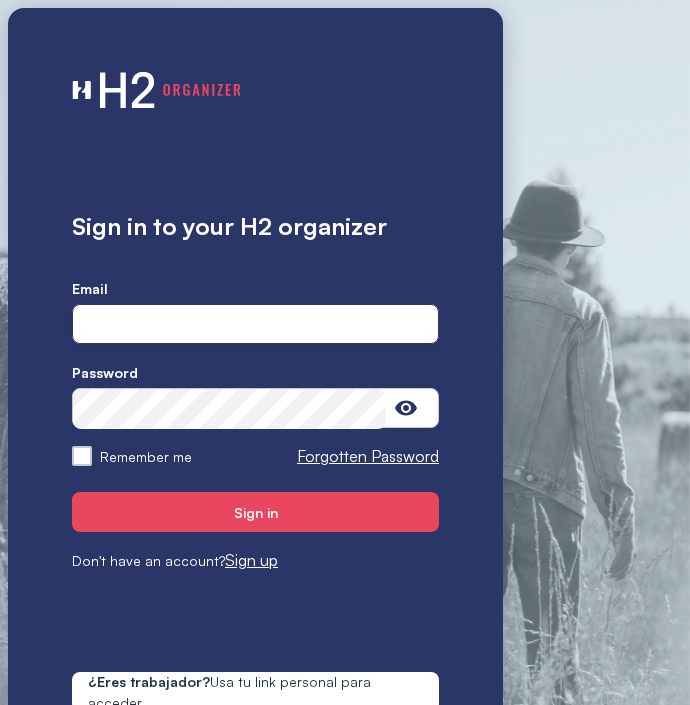 click at bounding box center [255, 325] 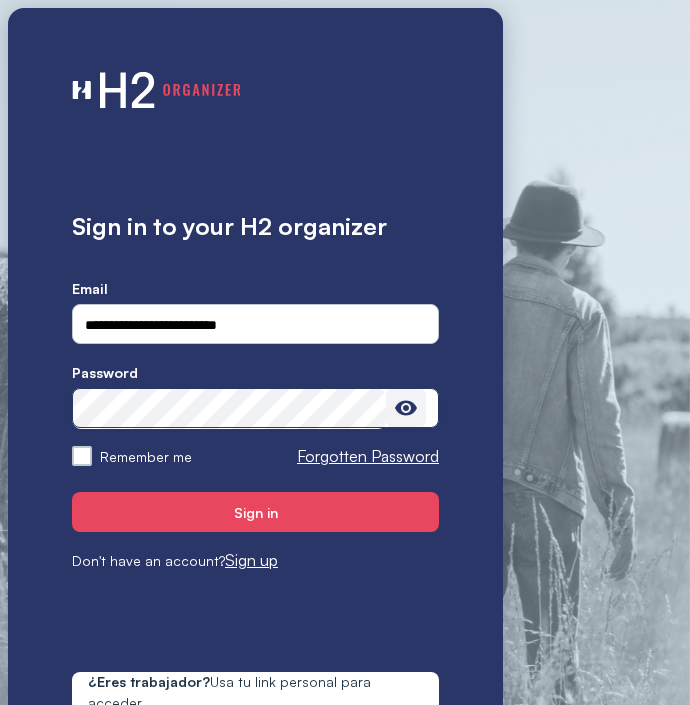 click at bounding box center (406, 408) 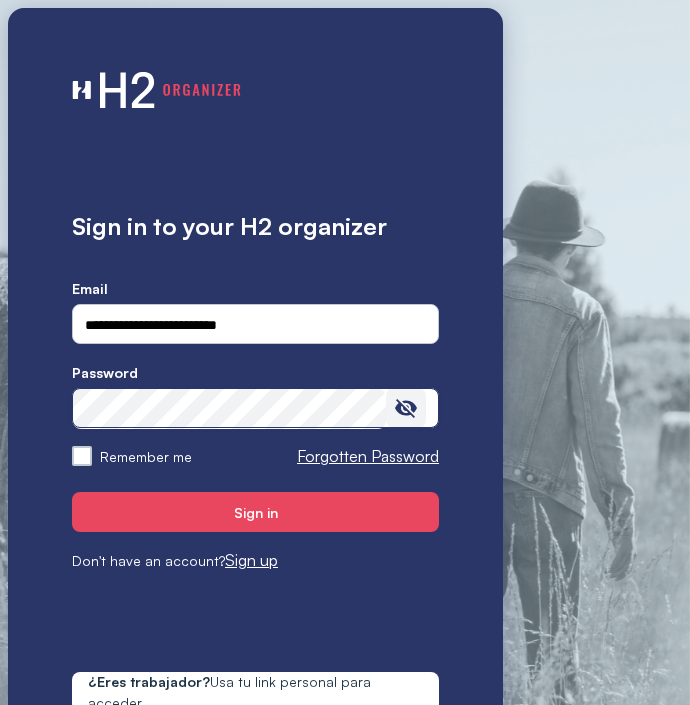 type 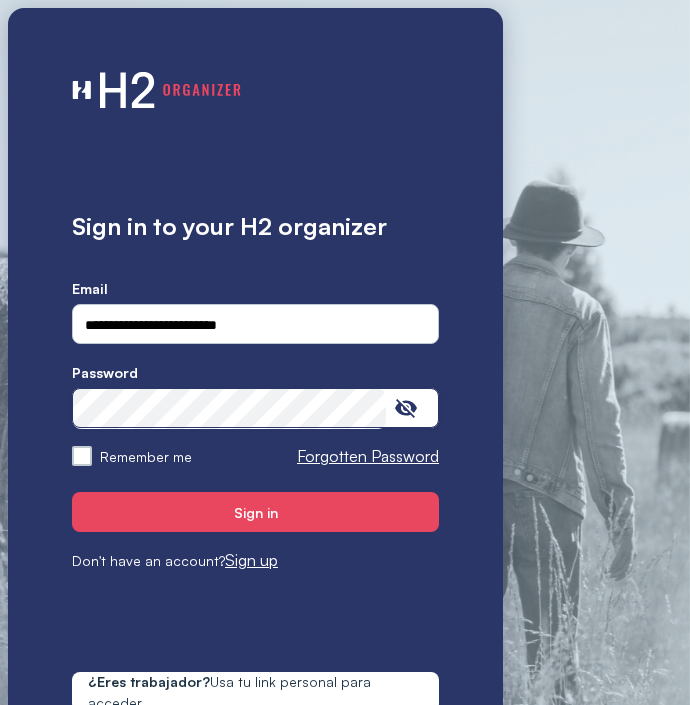 click on "Sign in" at bounding box center [255, 512] 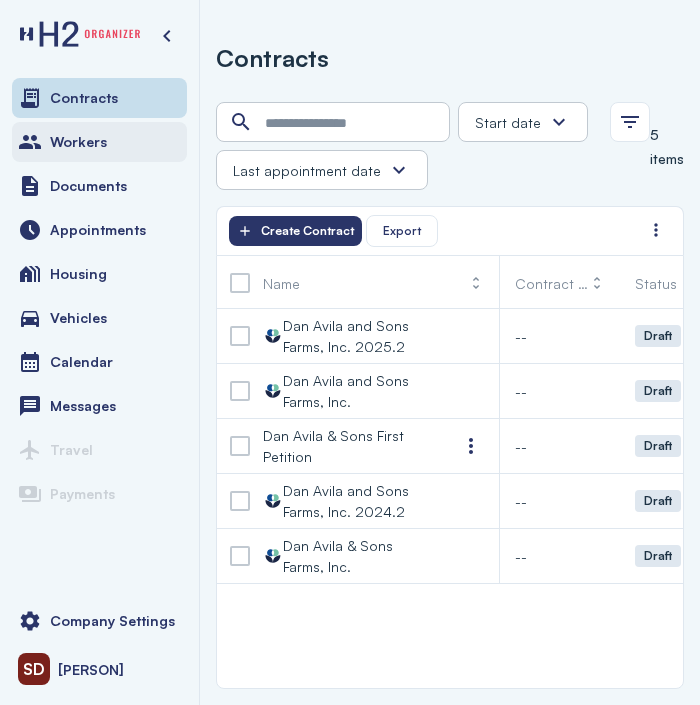 click on "Workers" at bounding box center (78, 142) 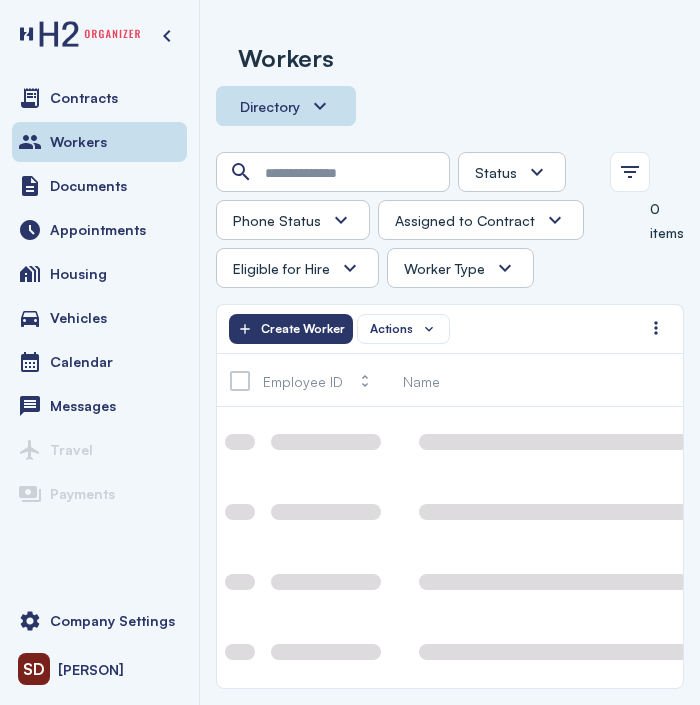 click on "Directory" at bounding box center (270, 106) 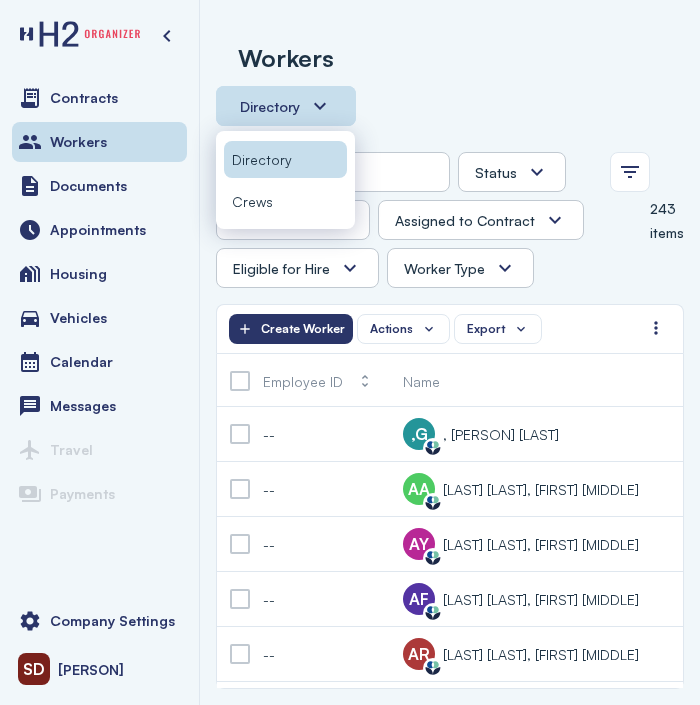 click on "Workers     Directory" at bounding box center [450, 88] 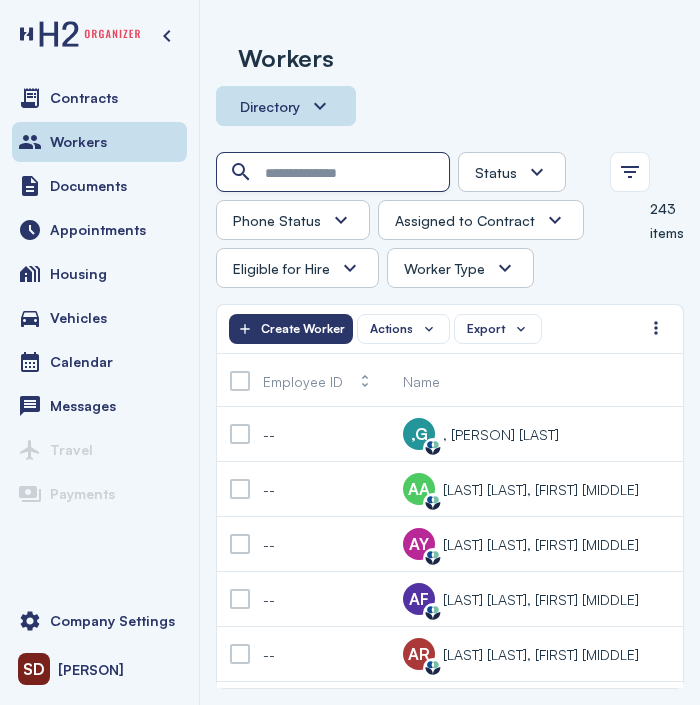 click at bounding box center [335, 173] 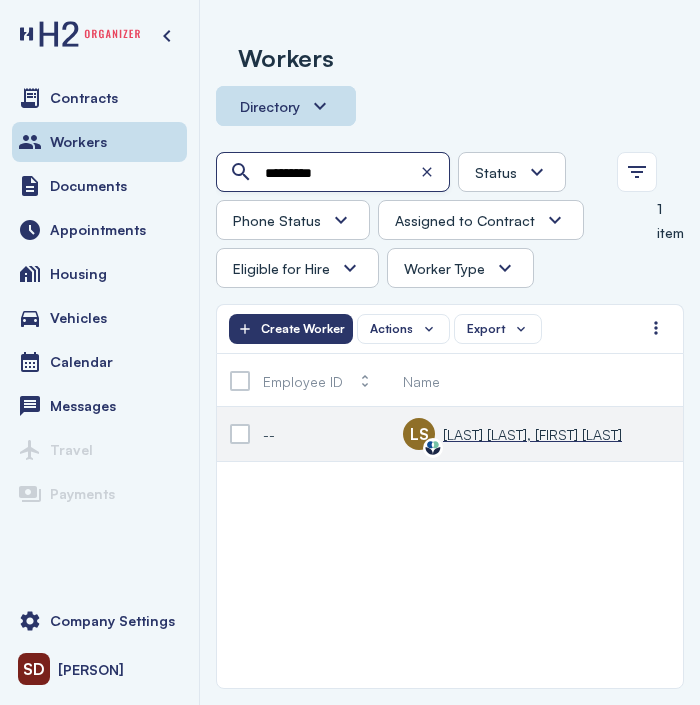type on "*********" 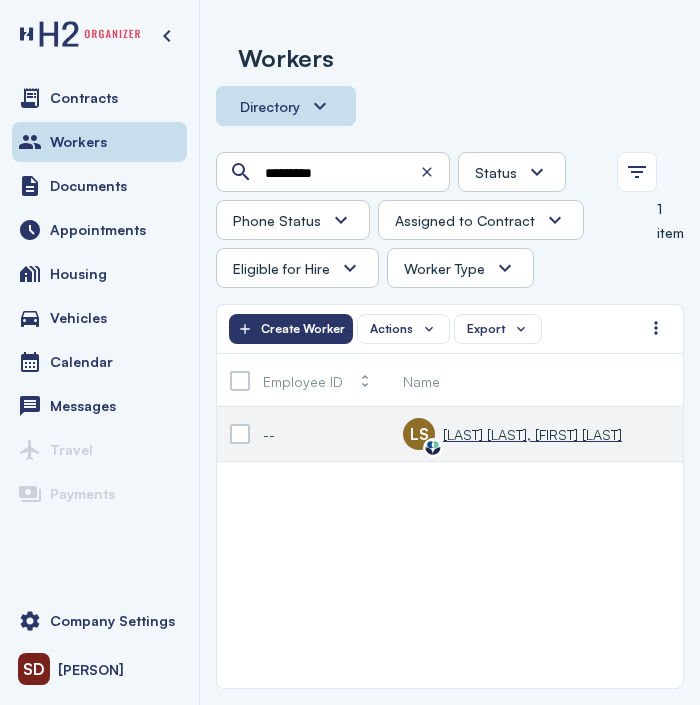 click on "[LAST] [LAST], [FIRST] [LAST]" at bounding box center [532, 434] 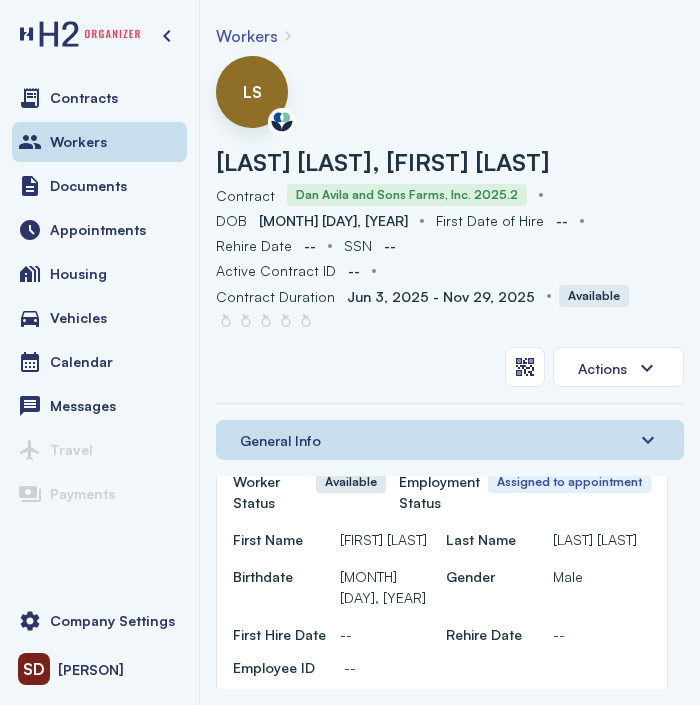 scroll, scrollTop: 0, scrollLeft: 0, axis: both 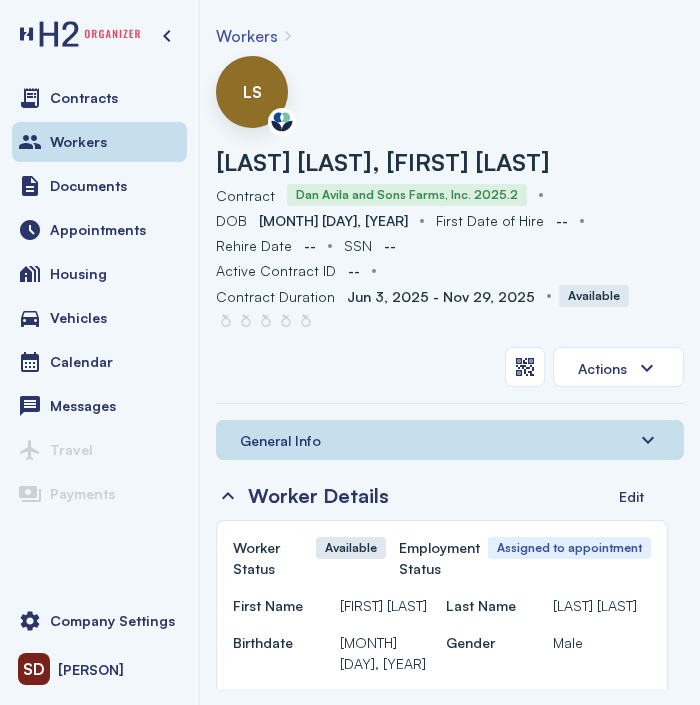 drag, startPoint x: 327, startPoint y: 578, endPoint x: 441, endPoint y: 589, distance: 114.52947 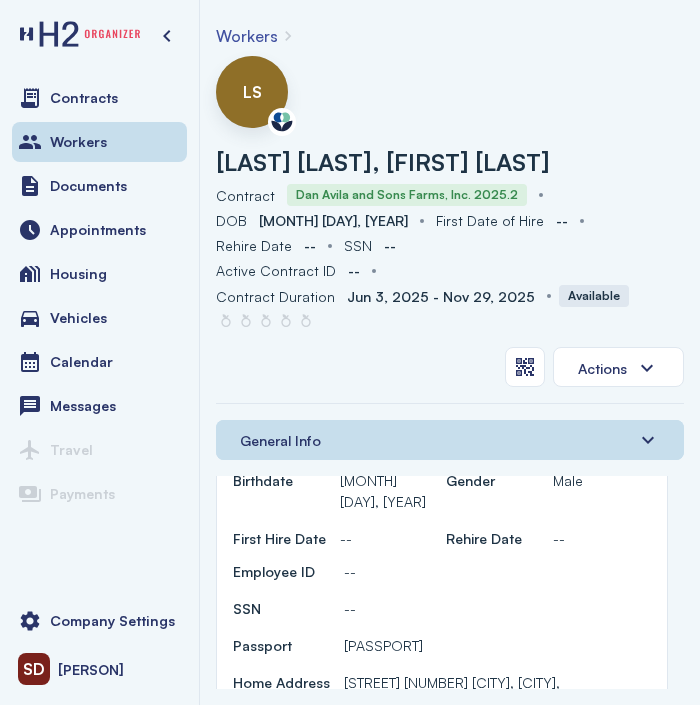 scroll, scrollTop: 200, scrollLeft: 0, axis: vertical 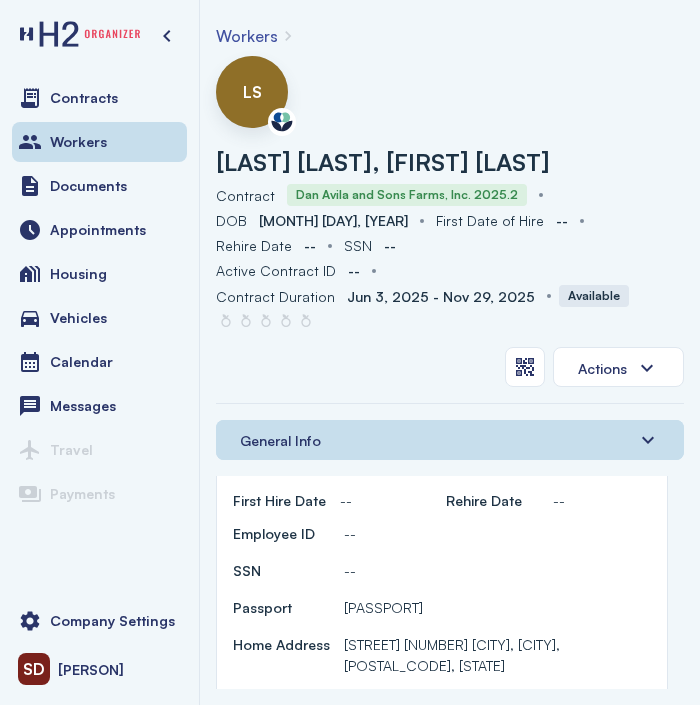 drag, startPoint x: 339, startPoint y: 560, endPoint x: 431, endPoint y: 560, distance: 92 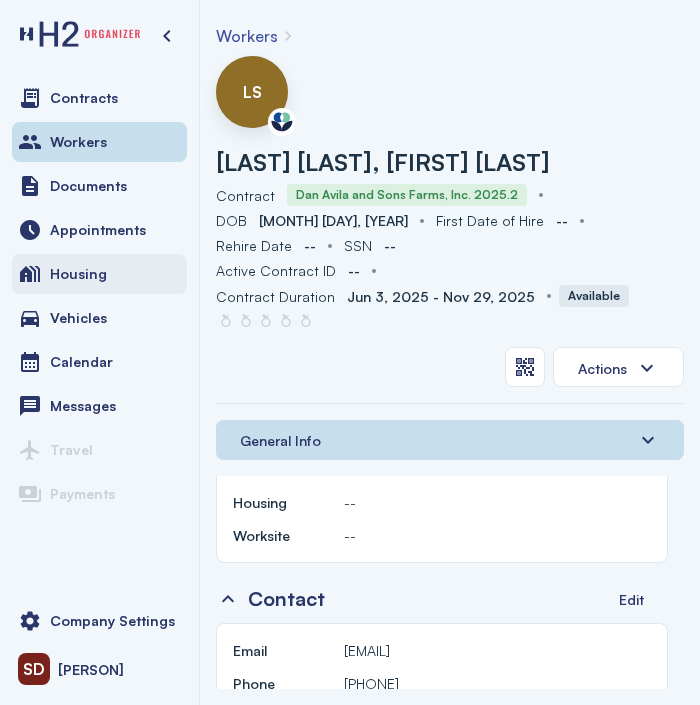 scroll, scrollTop: 1100, scrollLeft: 0, axis: vertical 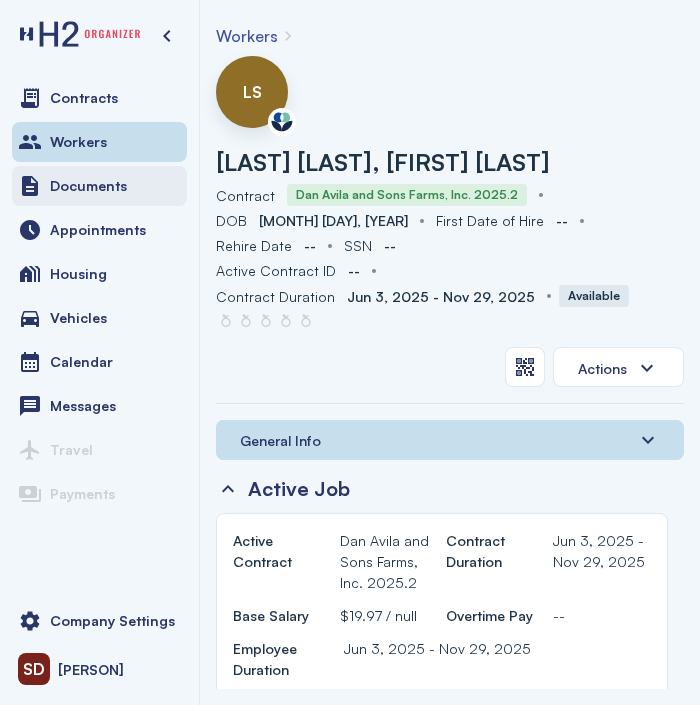 click on "Documents" at bounding box center (88, 186) 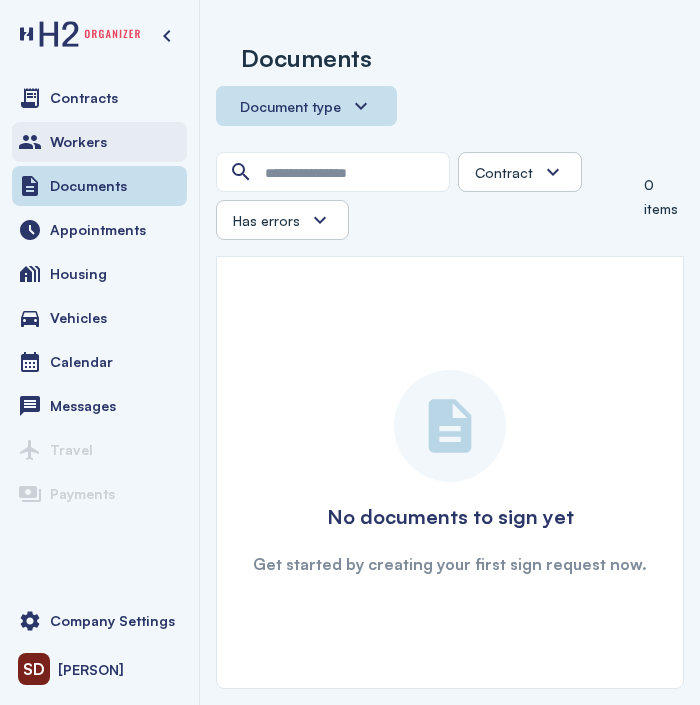 click on "Workers" at bounding box center (78, 142) 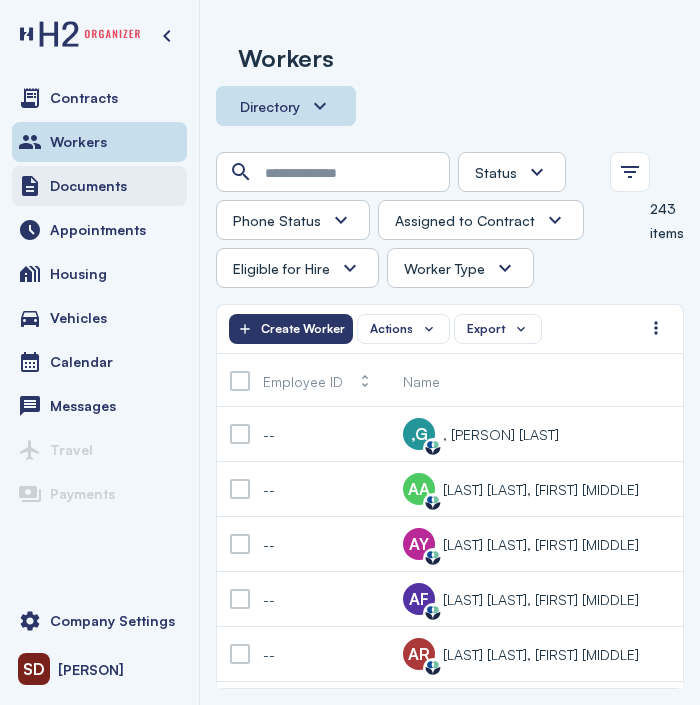 click on "Documents" at bounding box center (99, 186) 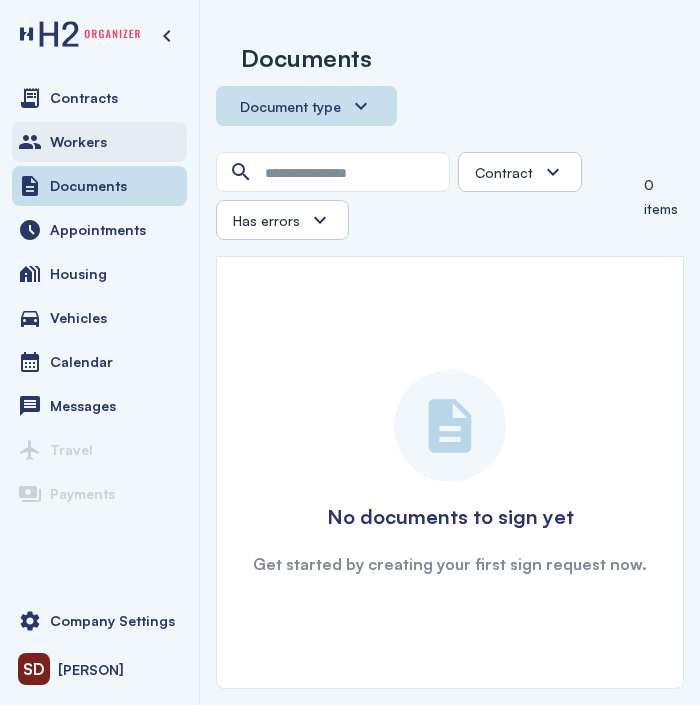 click on "Workers" at bounding box center (78, 142) 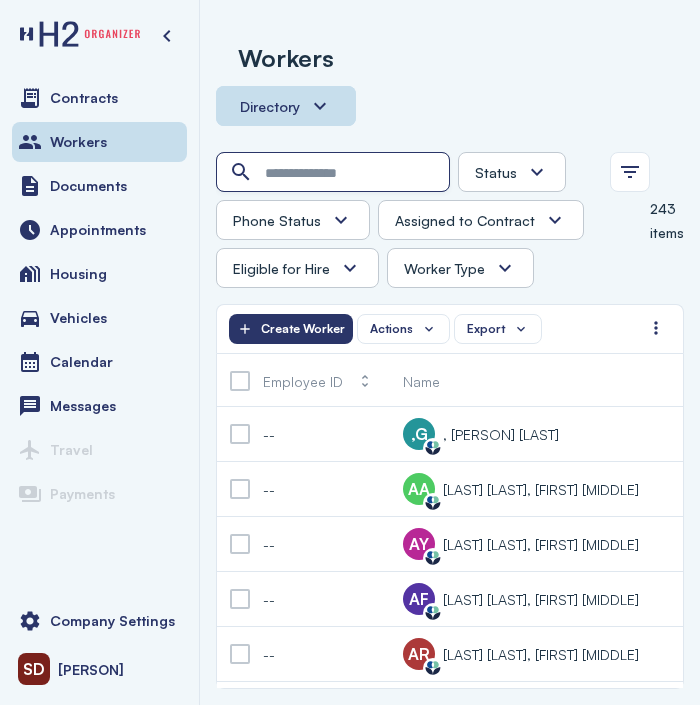 click at bounding box center [335, 173] 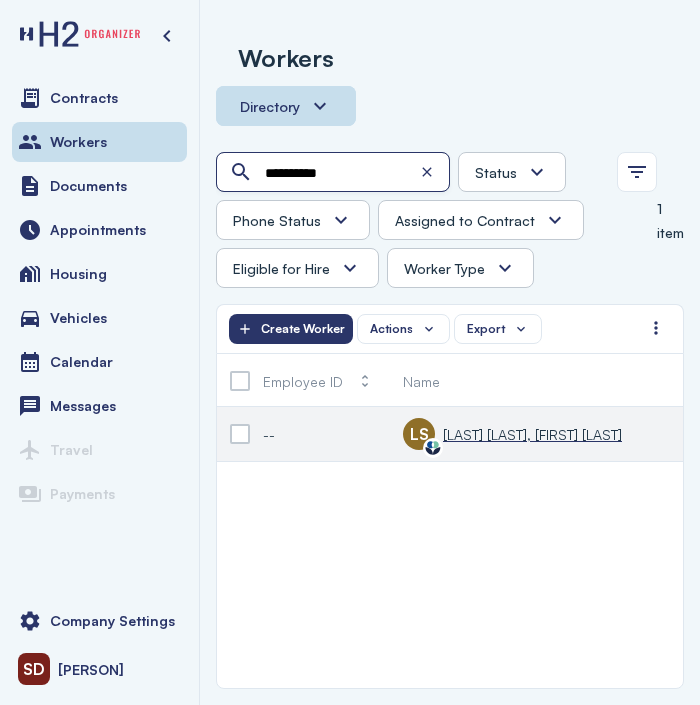 type on "**********" 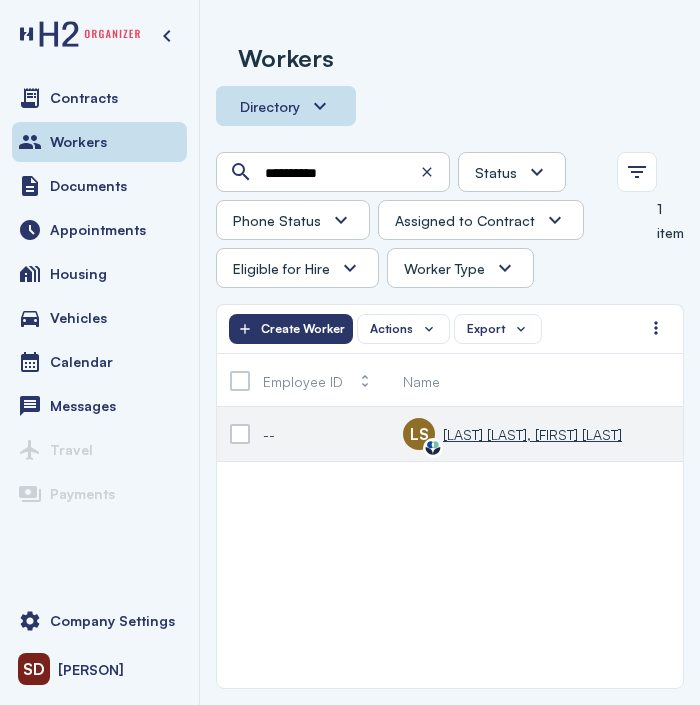 click on "[LAST] [LAST], [FIRST] [LAST]" at bounding box center (532, 434) 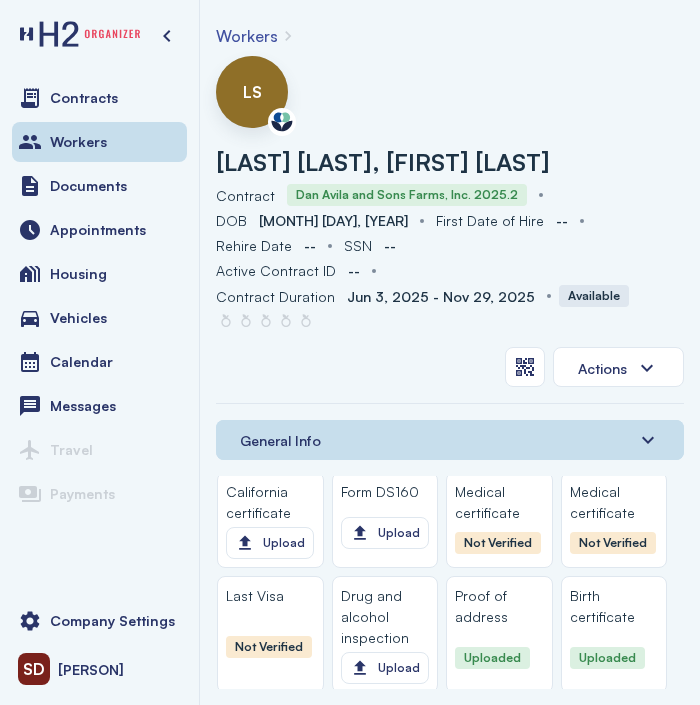scroll, scrollTop: 2700, scrollLeft: 0, axis: vertical 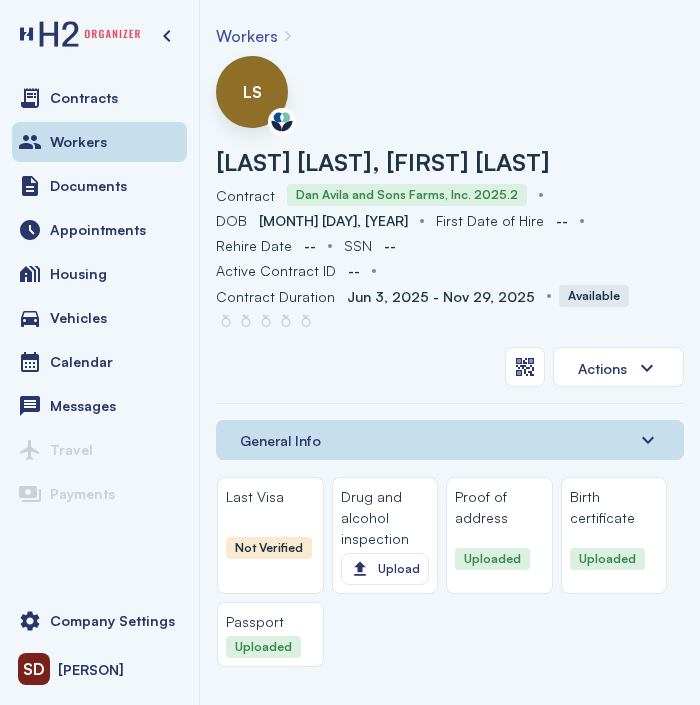 click 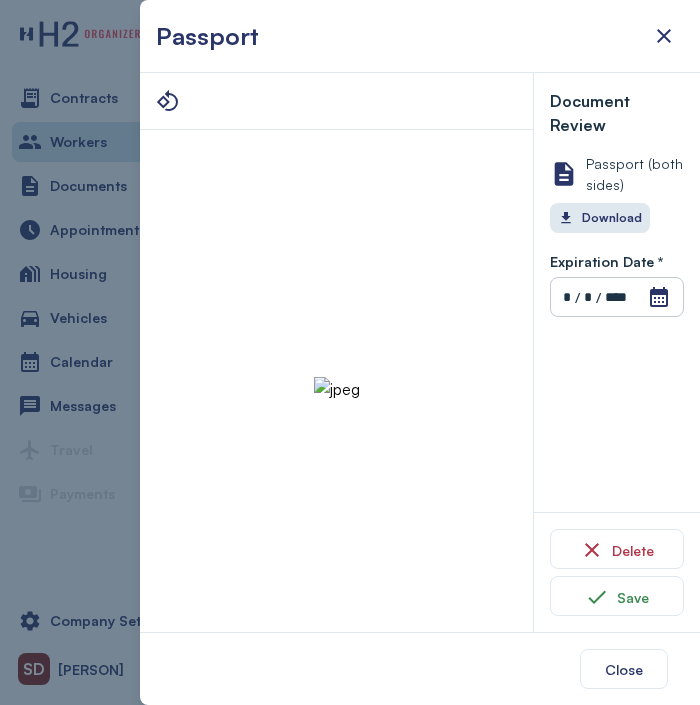 click on "Passport (both sides)" at bounding box center (635, 174) 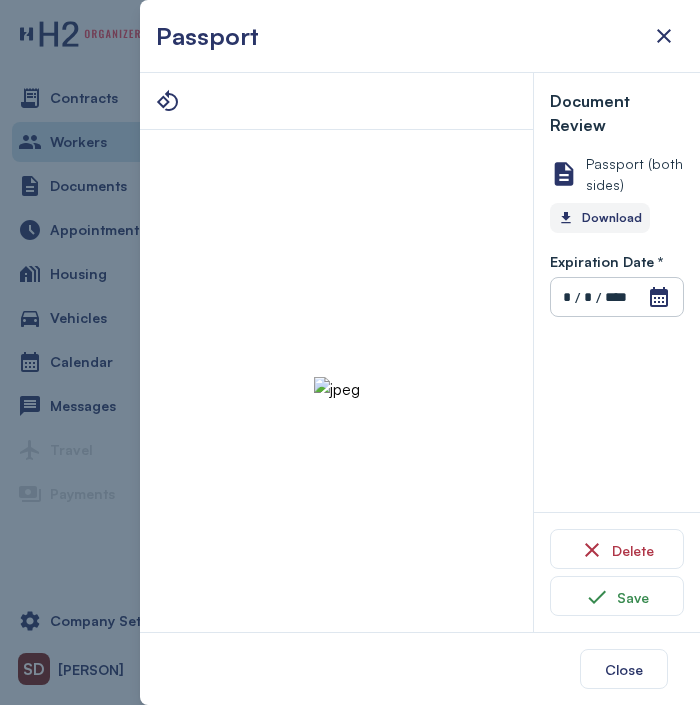 click on "Download" at bounding box center [600, 218] 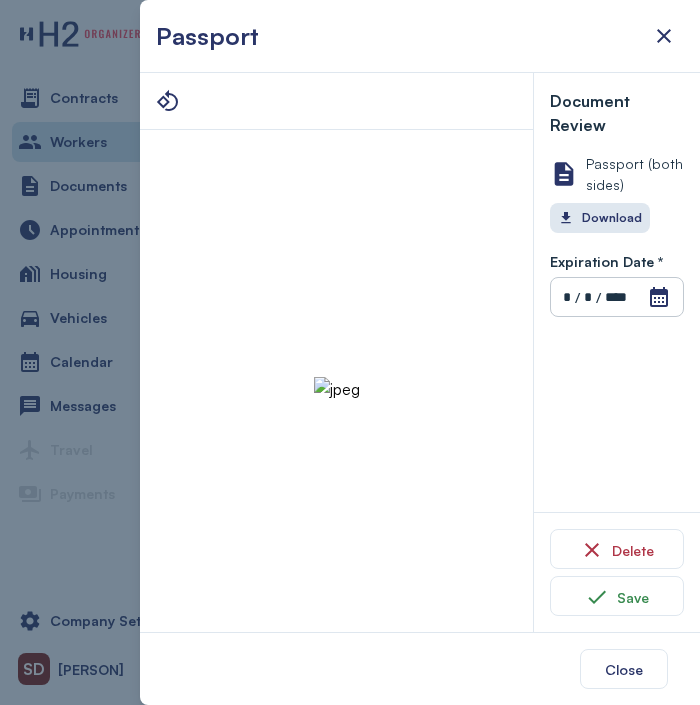 click at bounding box center [337, 389] 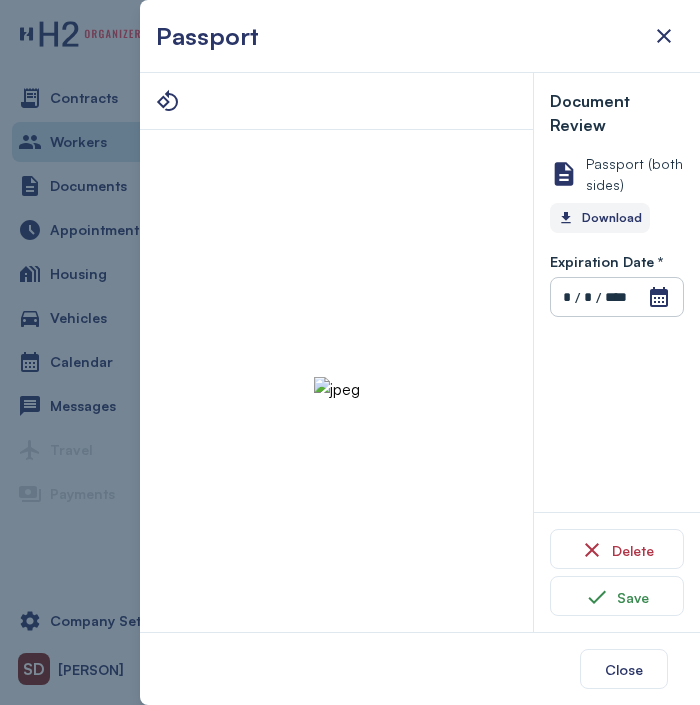 click on "Download" at bounding box center (600, 218) 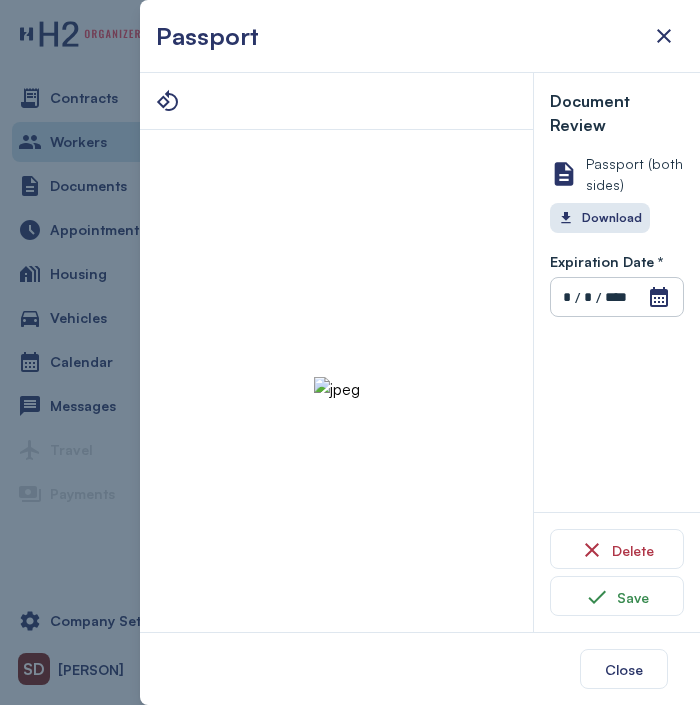 click at bounding box center [336, 389] 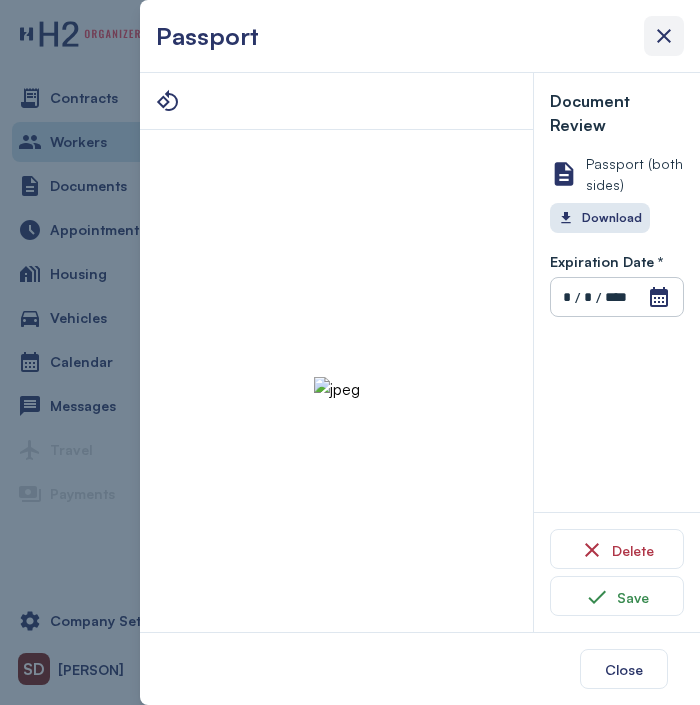 click at bounding box center [664, 36] 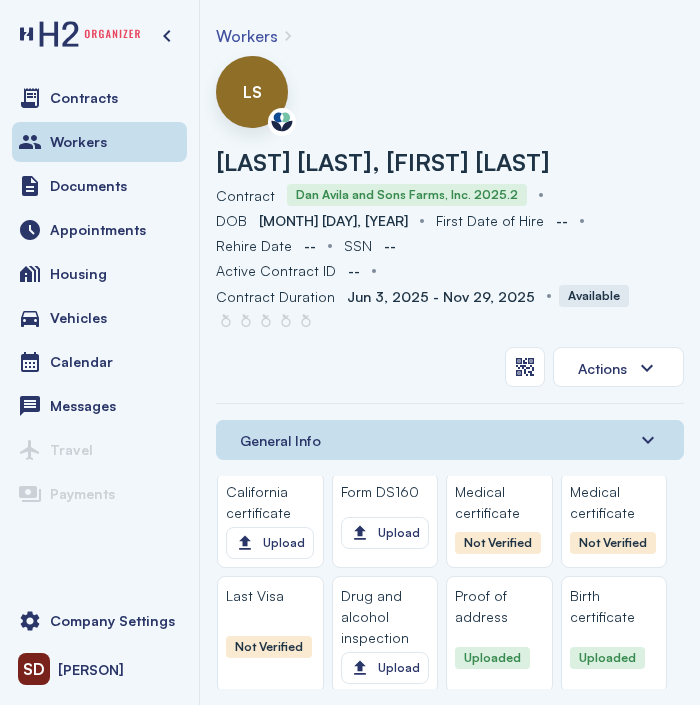scroll, scrollTop: 2600, scrollLeft: 0, axis: vertical 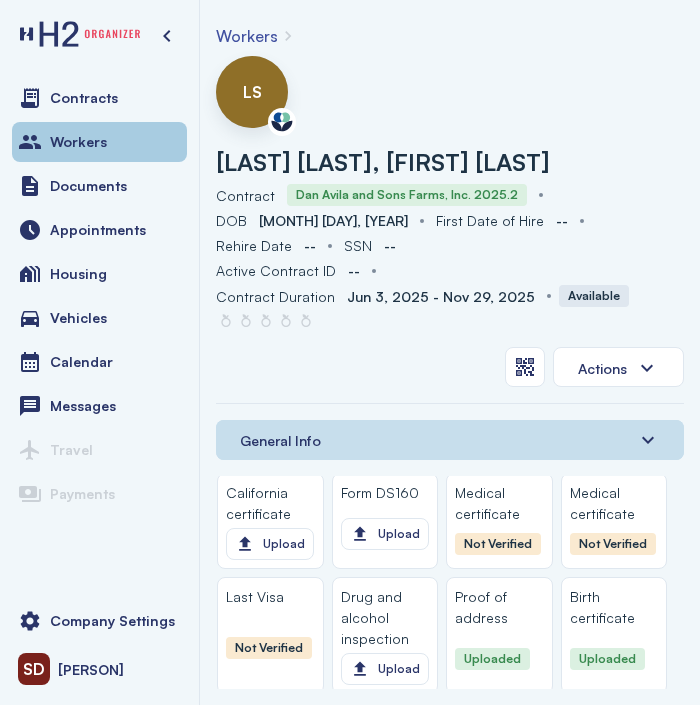 click on "Workers" at bounding box center [78, 142] 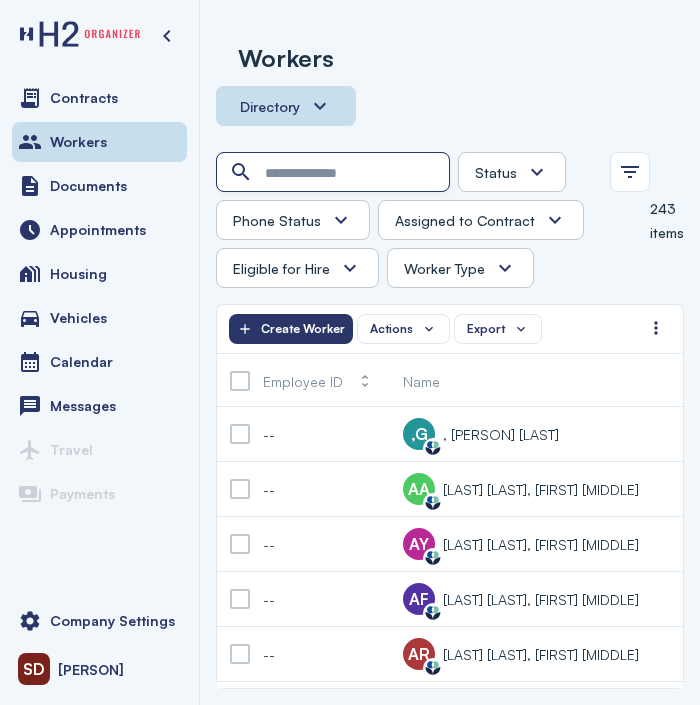 click at bounding box center [335, 173] 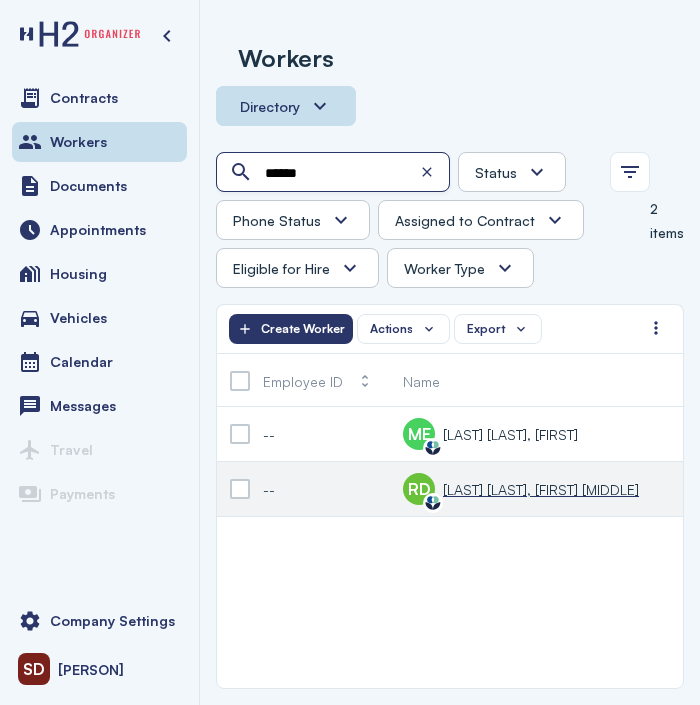 type on "*****" 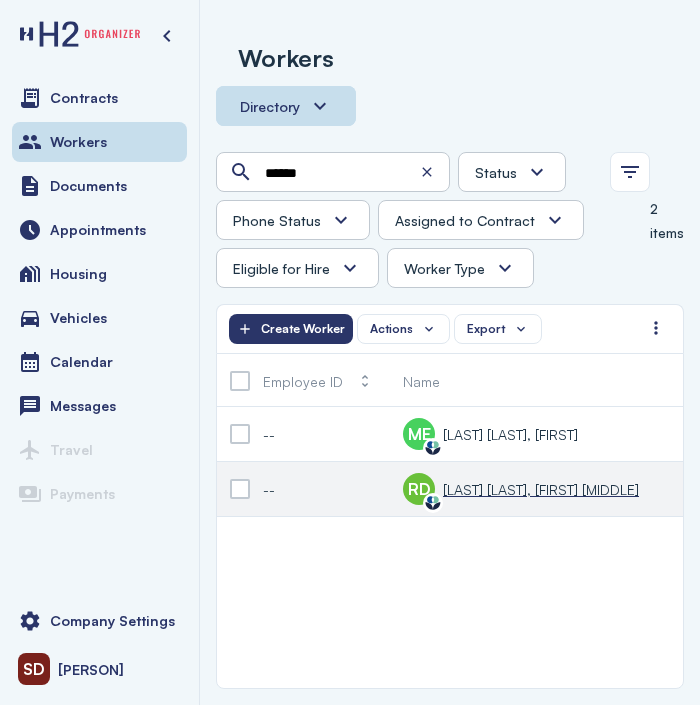 click on "[LAST] [LAST], [FIRST] [MIDDLE]" at bounding box center (541, 489) 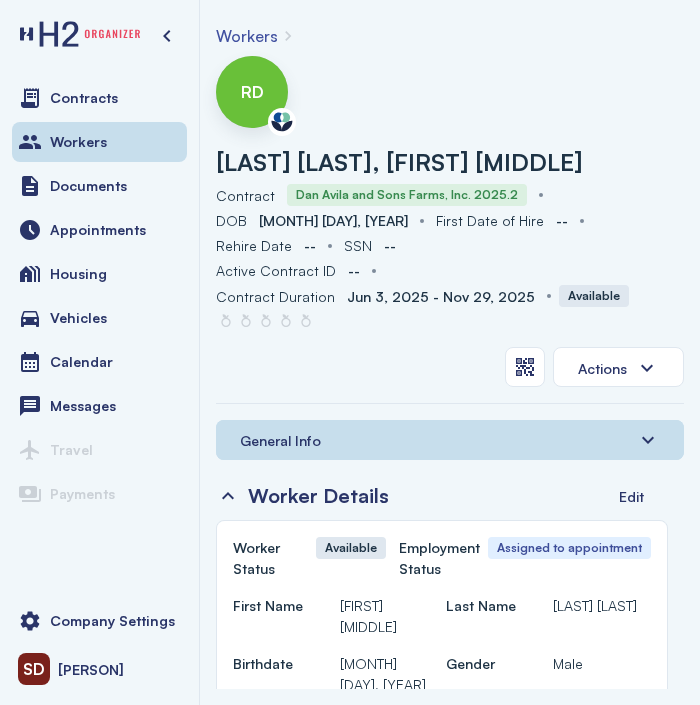 drag, startPoint x: 335, startPoint y: 596, endPoint x: 410, endPoint y: 607, distance: 75.802376 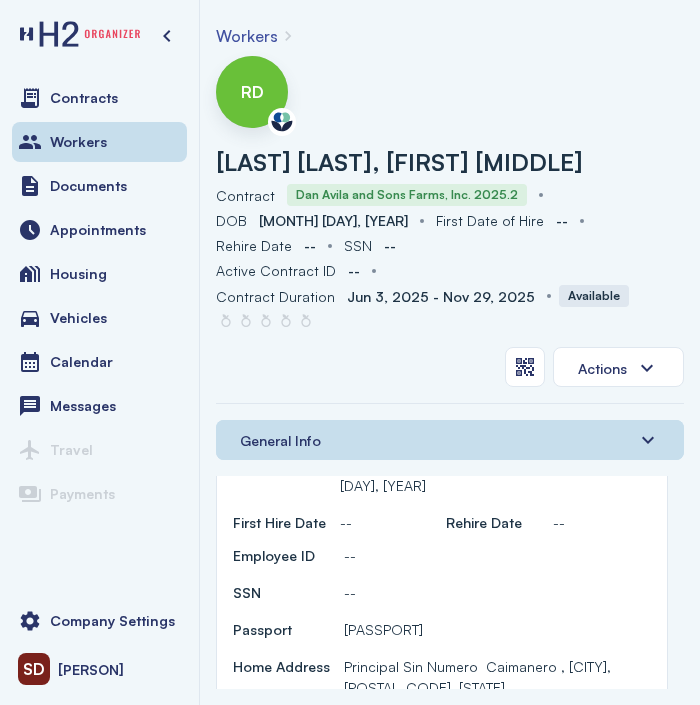 scroll, scrollTop: 200, scrollLeft: 0, axis: vertical 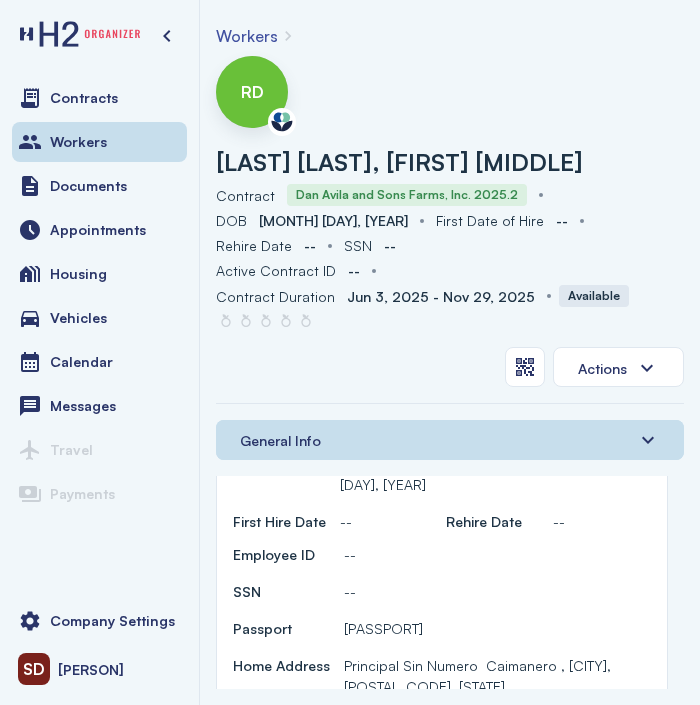 drag, startPoint x: 346, startPoint y: 600, endPoint x: 419, endPoint y: 608, distance: 73.43705 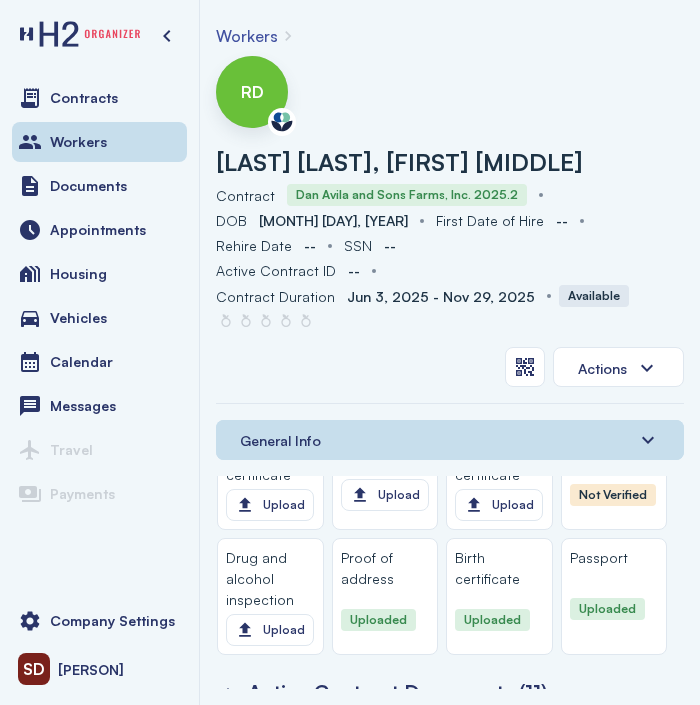 scroll, scrollTop: 2600, scrollLeft: 0, axis: vertical 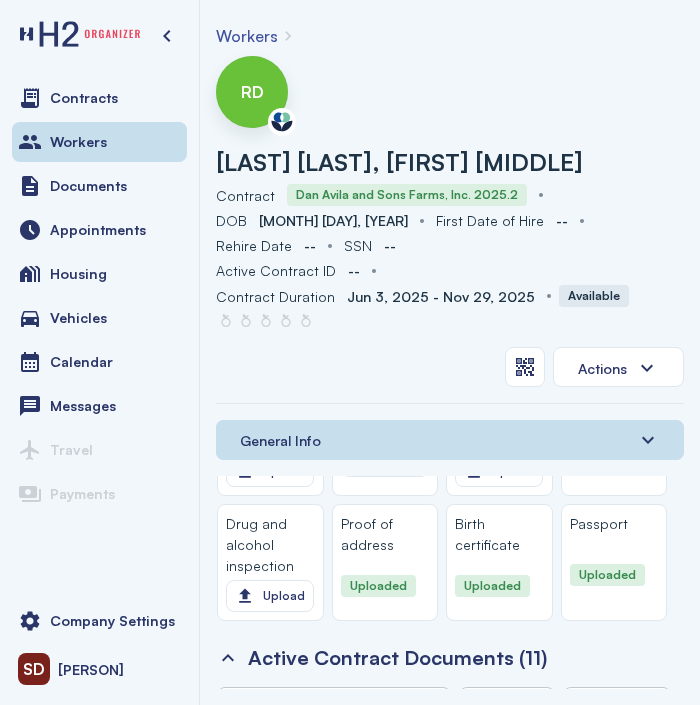 click 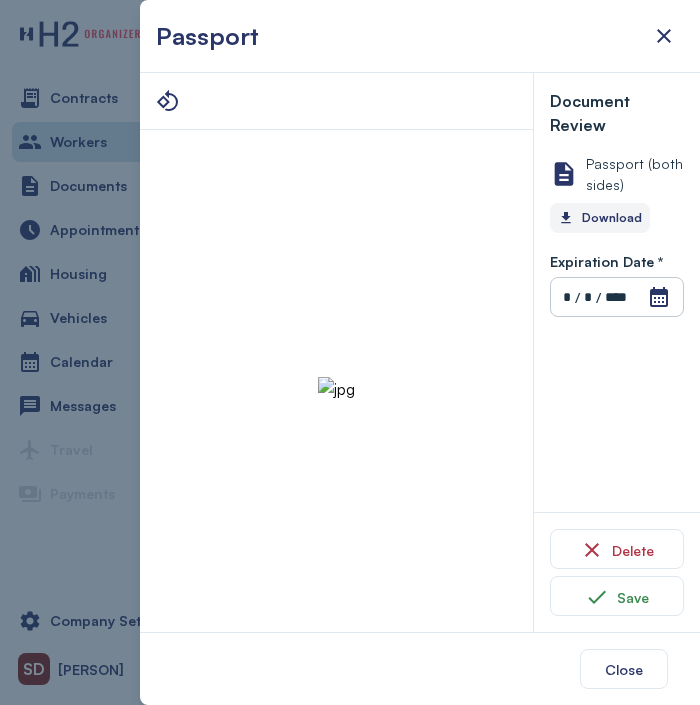 click on "Download" at bounding box center [600, 218] 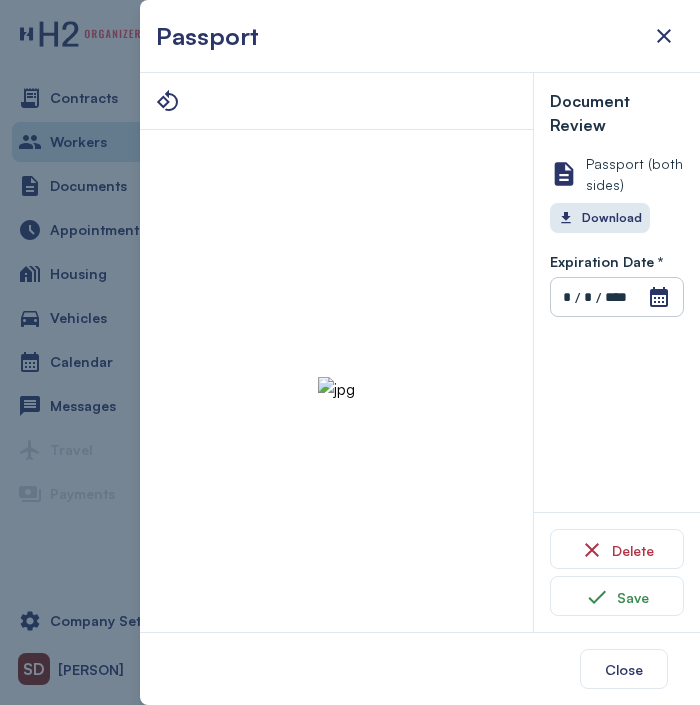 click at bounding box center [336, 389] 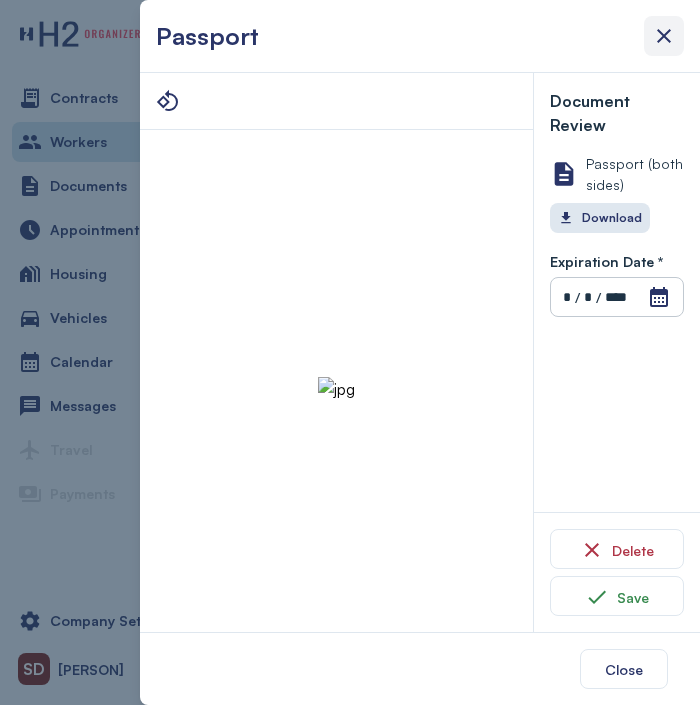 click at bounding box center (664, 36) 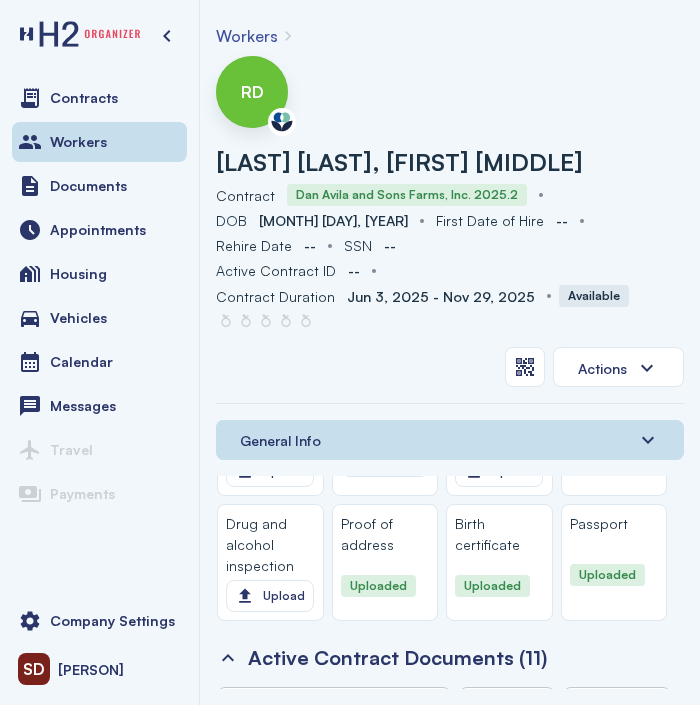 click on "Workers" at bounding box center [247, 36] 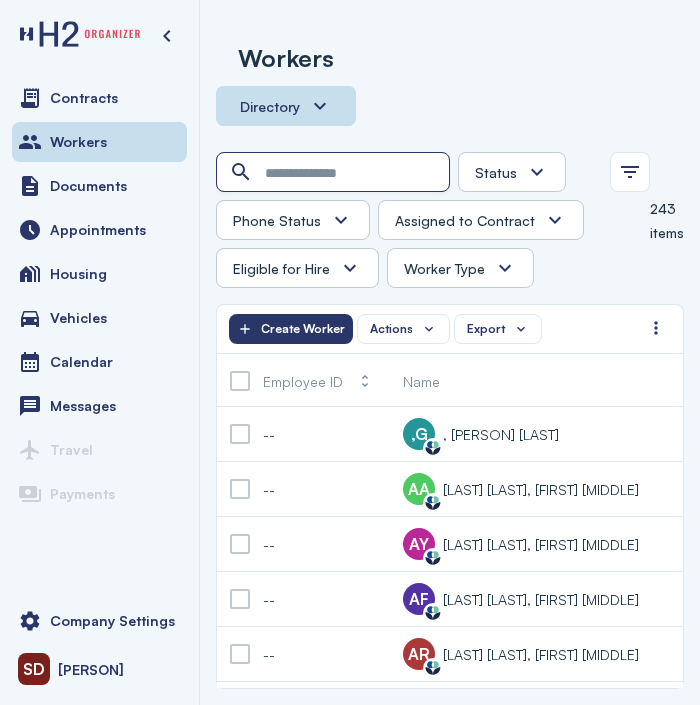 click at bounding box center [335, 173] 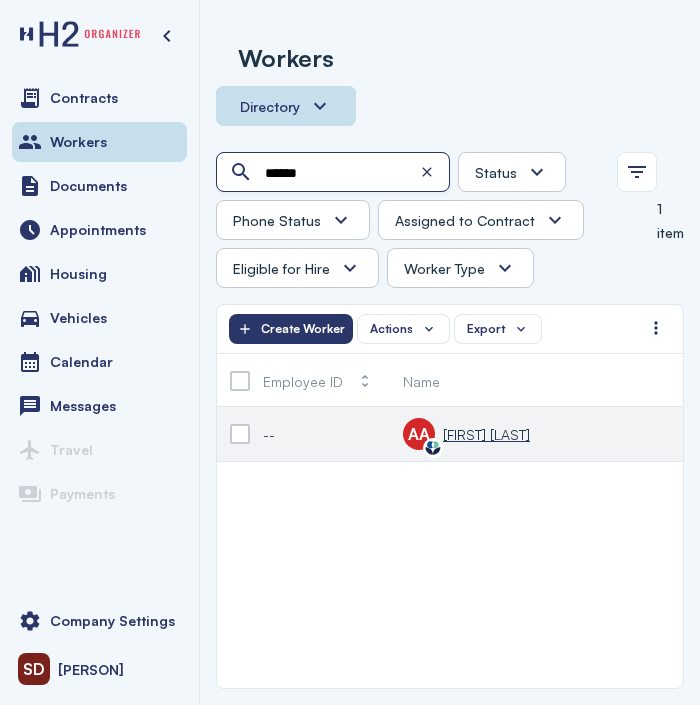 type on "******" 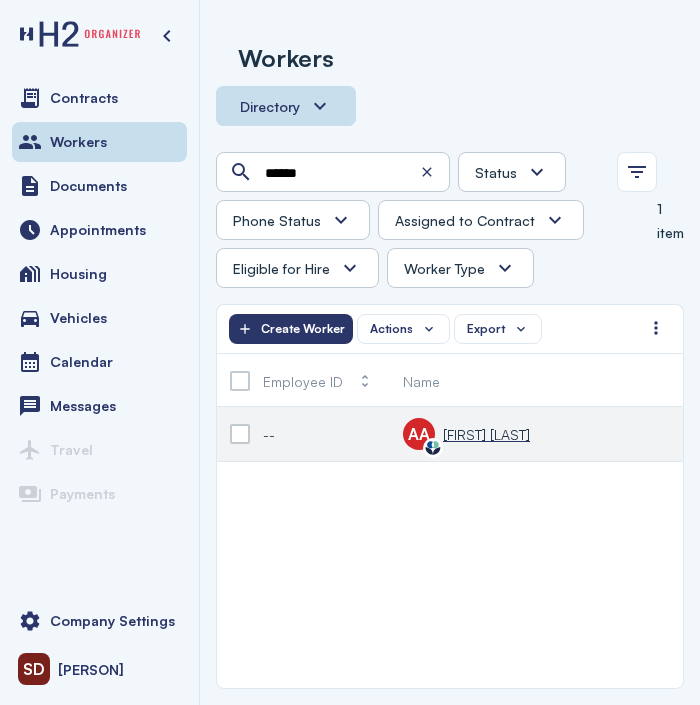 click on "[FIRST] [LAST]" at bounding box center (486, 434) 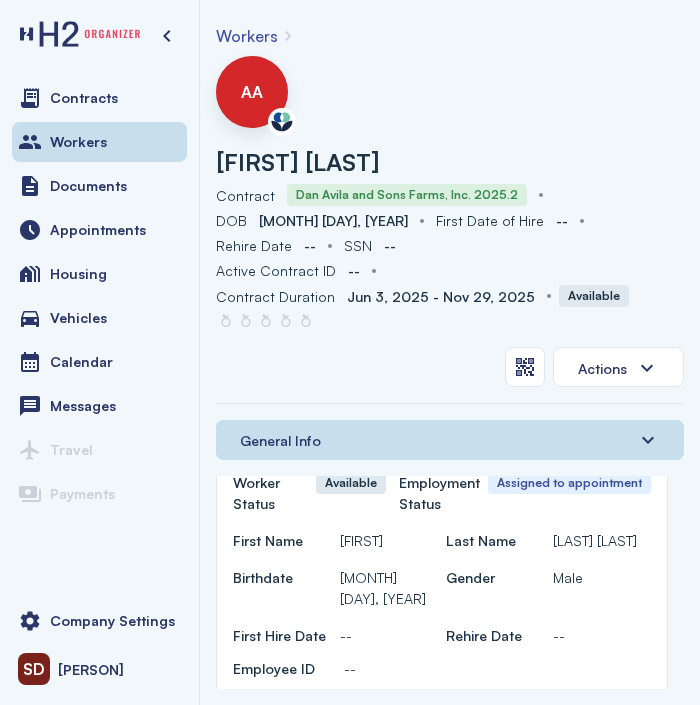 scroll, scrollTop: 100, scrollLeft: 0, axis: vertical 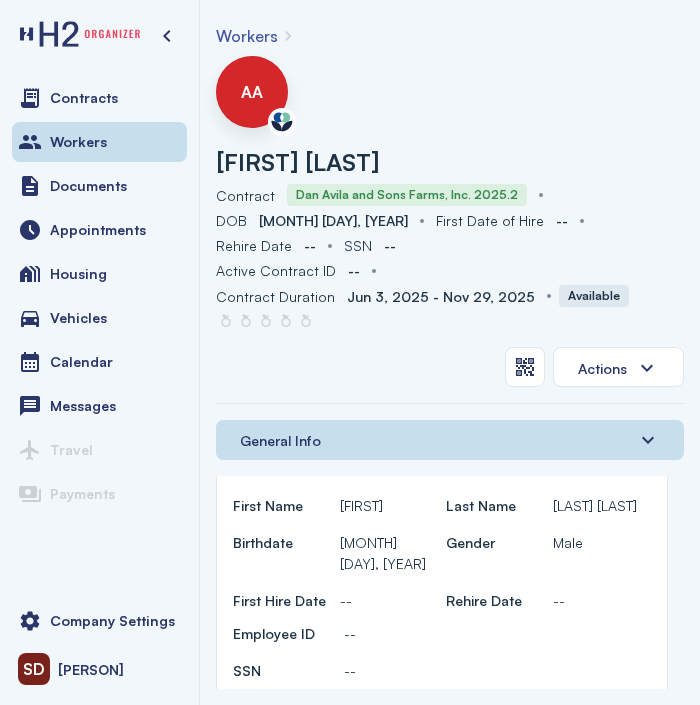 drag, startPoint x: 337, startPoint y: 509, endPoint x: 383, endPoint y: 498, distance: 47.296936 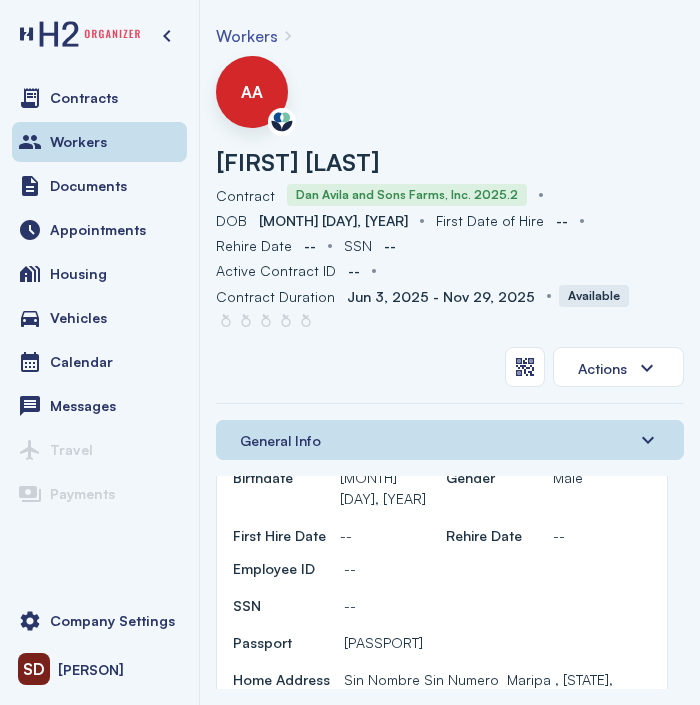 scroll, scrollTop: 200, scrollLeft: 0, axis: vertical 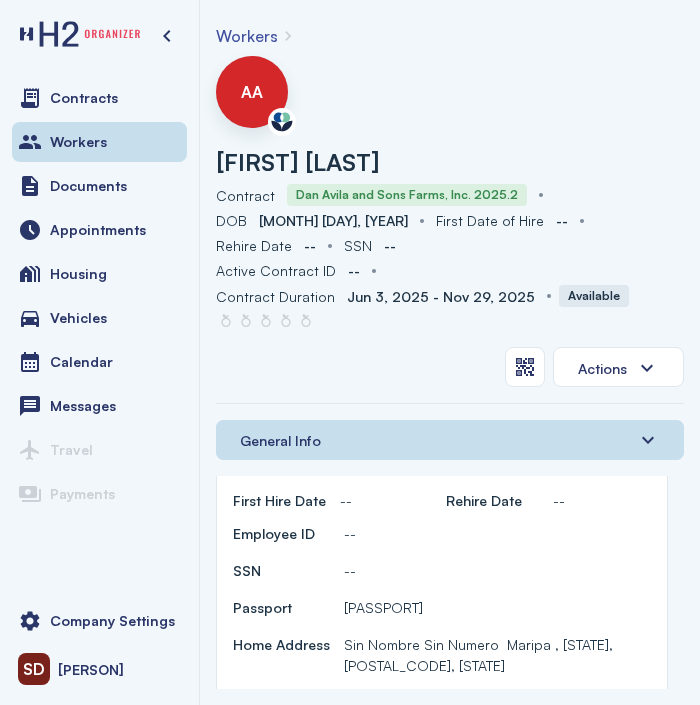 drag, startPoint x: 346, startPoint y: 586, endPoint x: 398, endPoint y: 582, distance: 52.153618 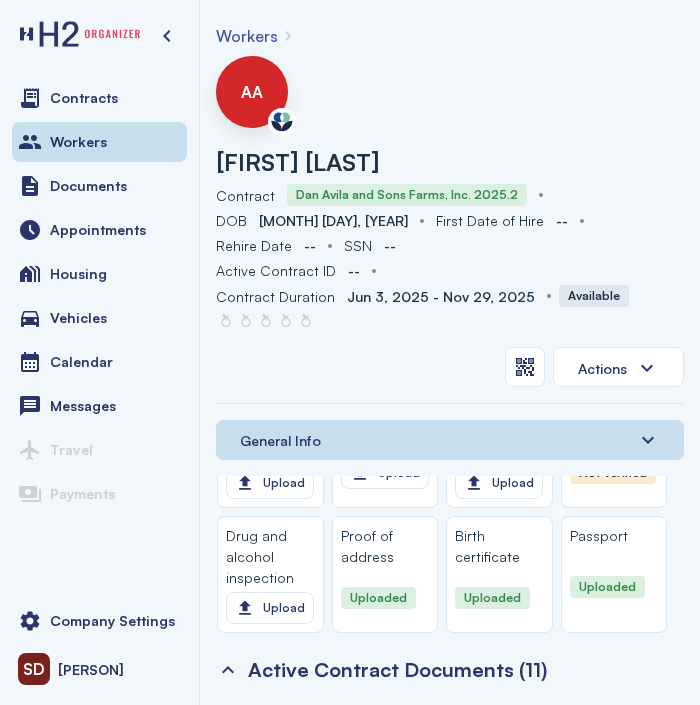 scroll, scrollTop: 2600, scrollLeft: 0, axis: vertical 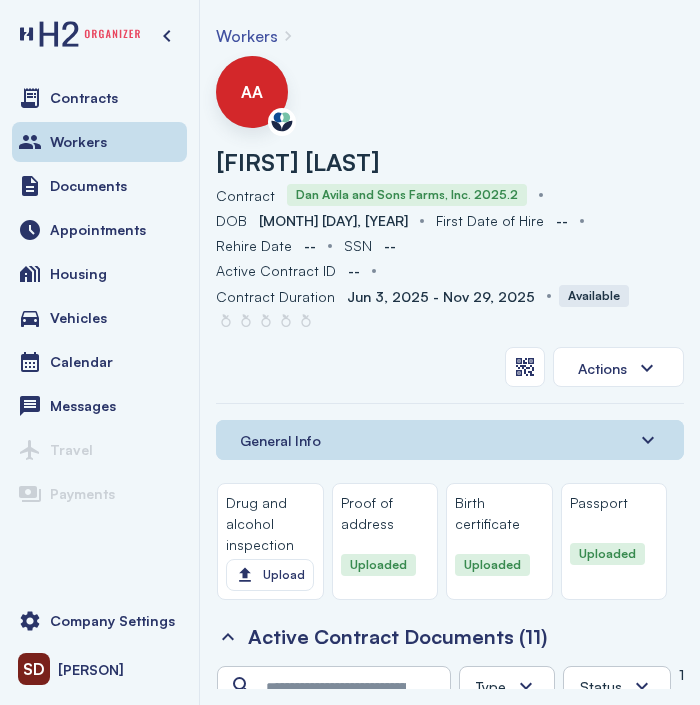 click 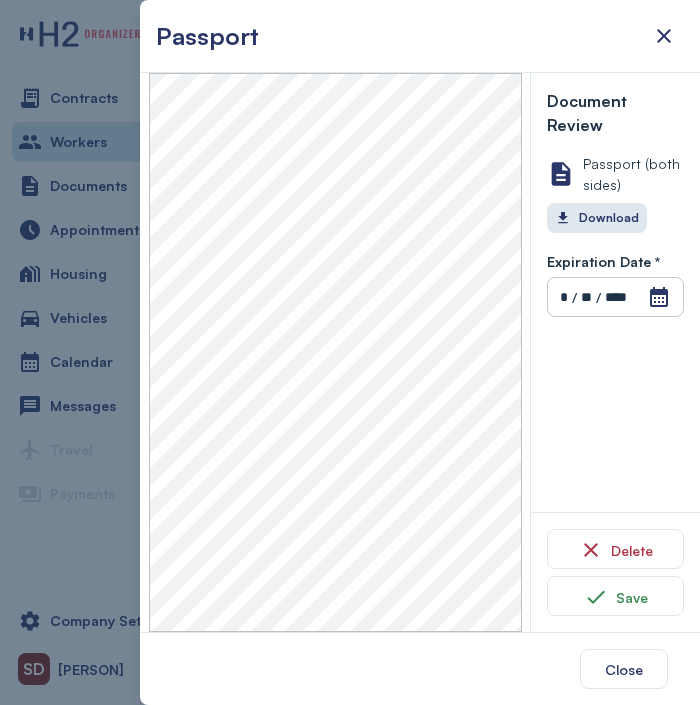 scroll, scrollTop: 2600, scrollLeft: 0, axis: vertical 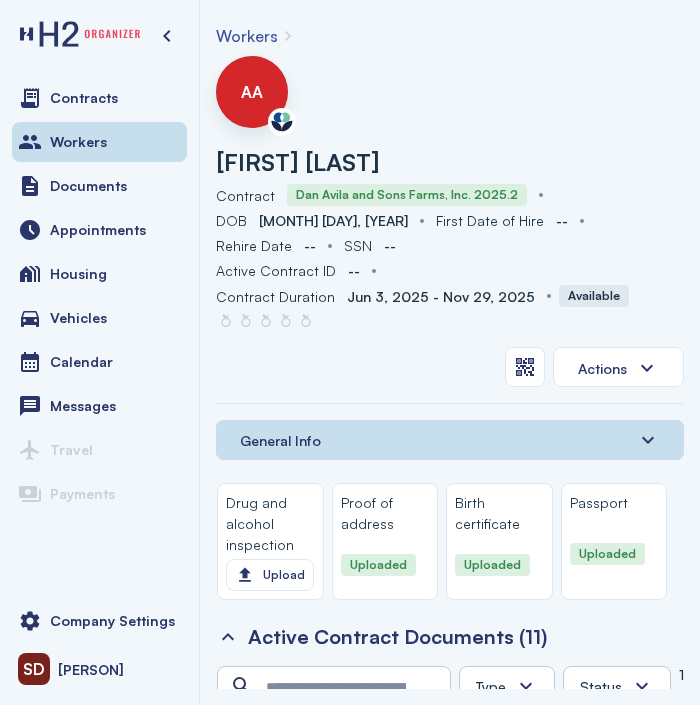 click on "Workers" at bounding box center [450, 36] 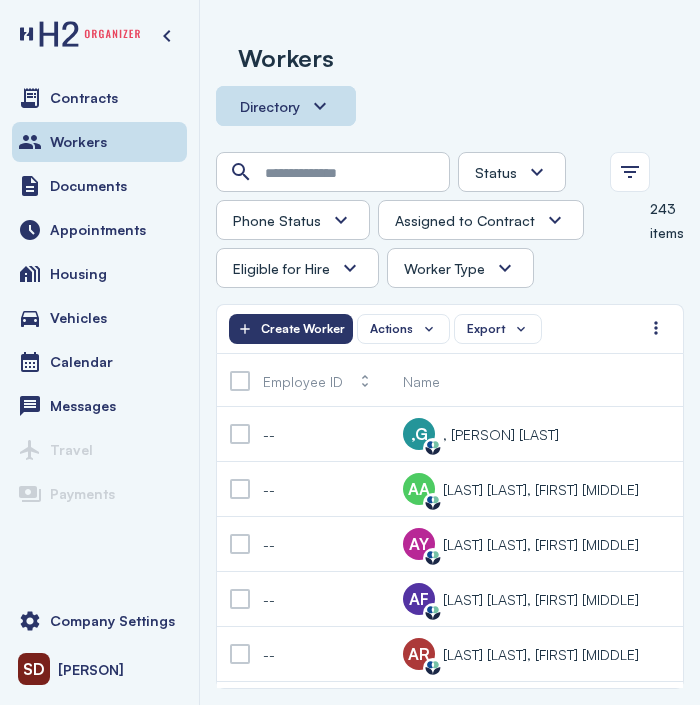 click on "Status         Absconded Assigned Available Employed End of Contract Quit     Phone Status         Unknown Pending Failed Verified     Assigned to Contract         Yes No     Eligible for Hire         Yes No     Worker Type         H2 Domestic Full-time" at bounding box center (407, 220) 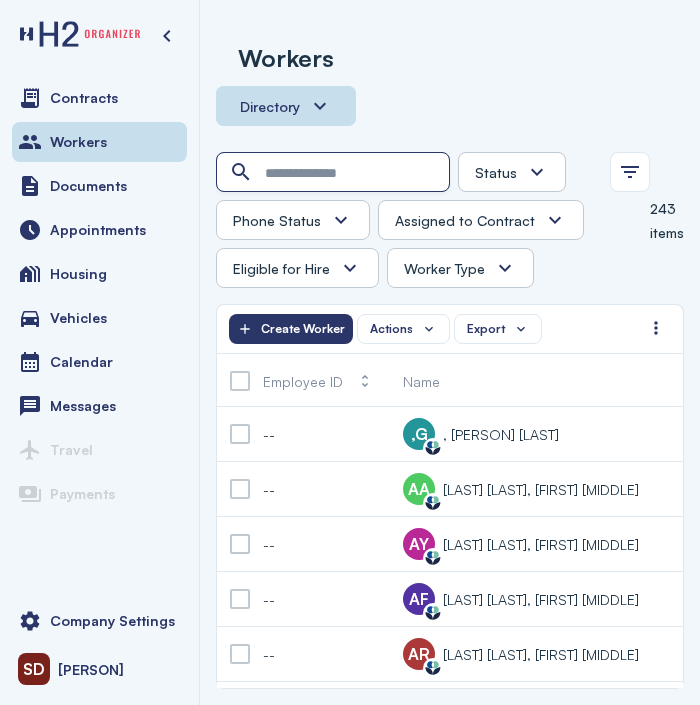 drag, startPoint x: 318, startPoint y: 197, endPoint x: 333, endPoint y: 175, distance: 26.627054 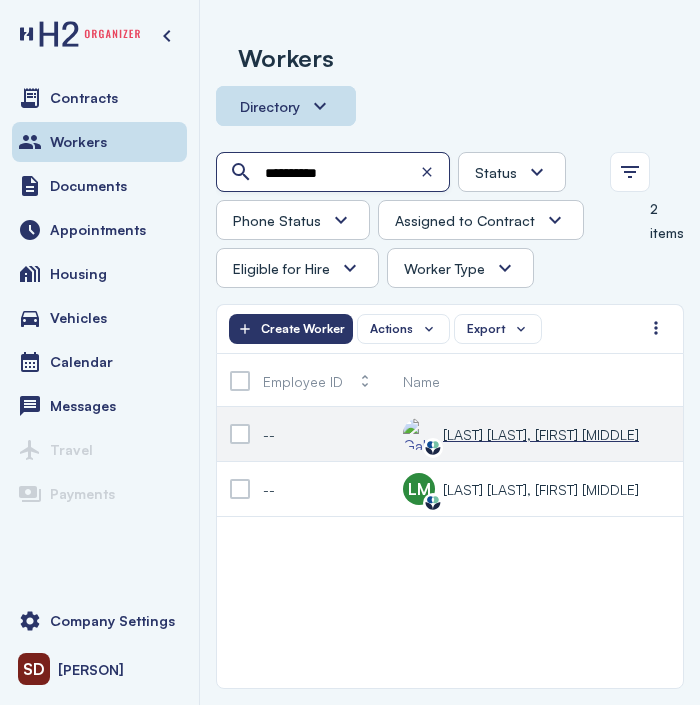 type on "**********" 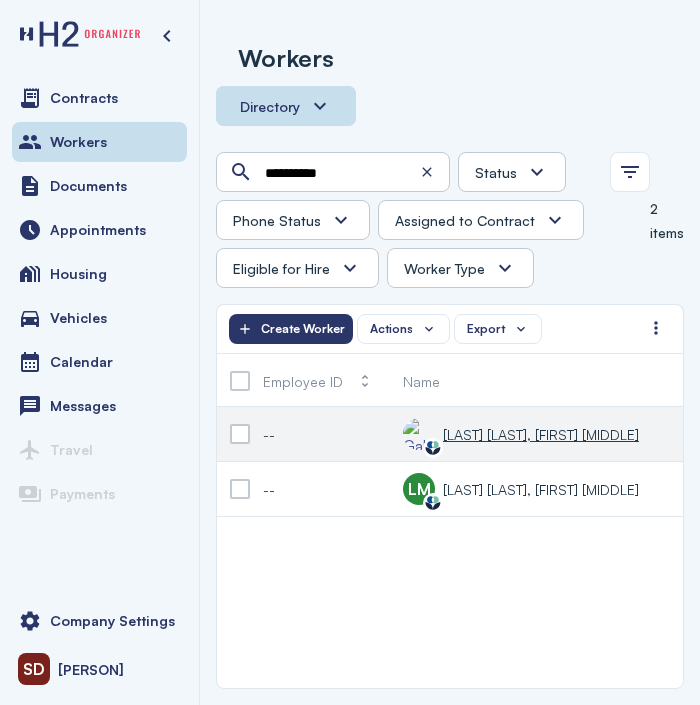click on "[LAST] [LAST], [FIRST] [MIDDLE]" at bounding box center [541, 434] 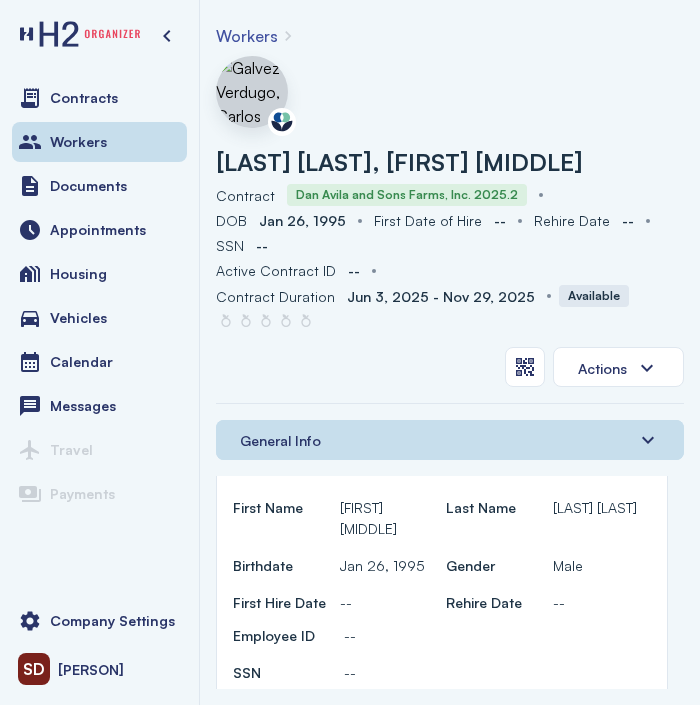 scroll, scrollTop: 0, scrollLeft: 0, axis: both 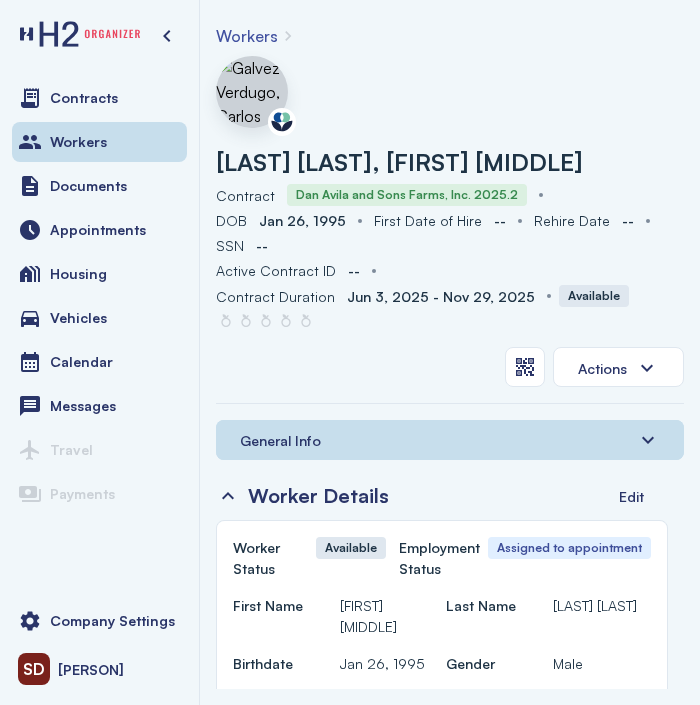 drag, startPoint x: 334, startPoint y: 577, endPoint x: 438, endPoint y: 583, distance: 104.172935 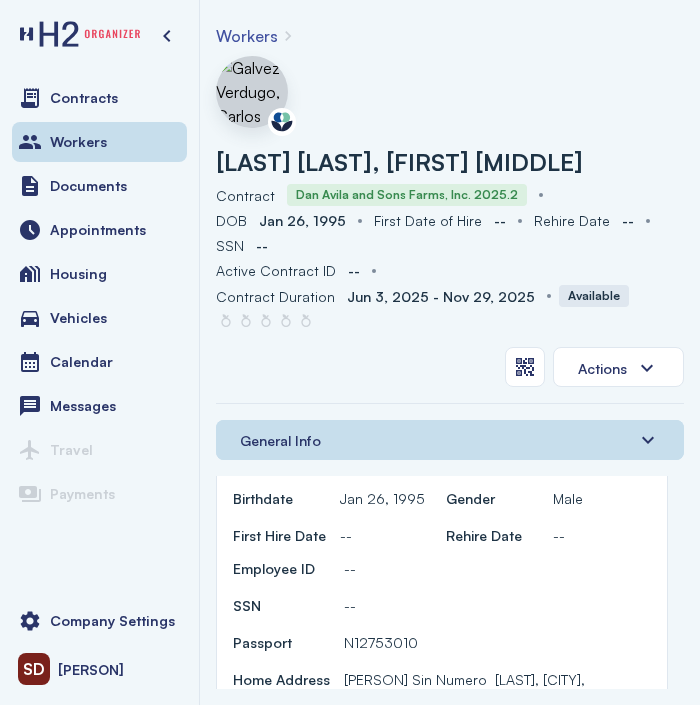 scroll, scrollTop: 200, scrollLeft: 0, axis: vertical 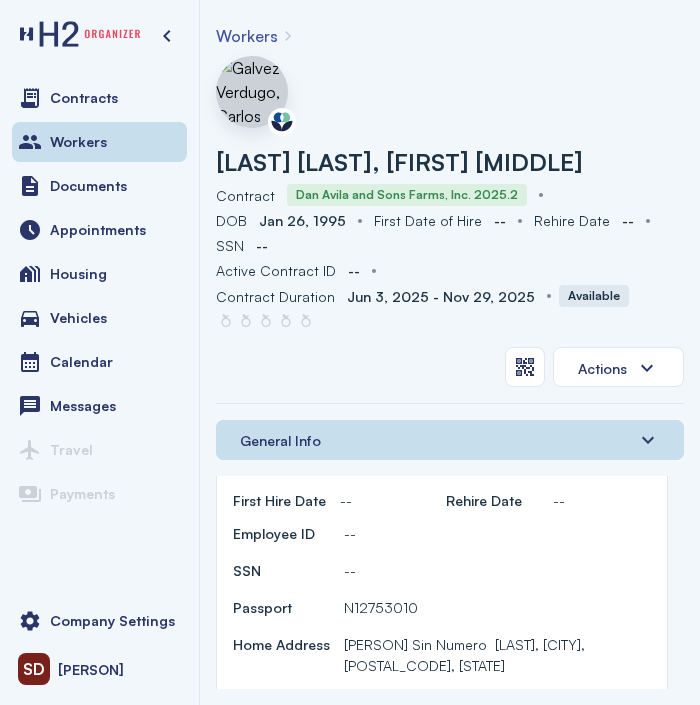 drag, startPoint x: 342, startPoint y: 583, endPoint x: 432, endPoint y: 588, distance: 90.13878 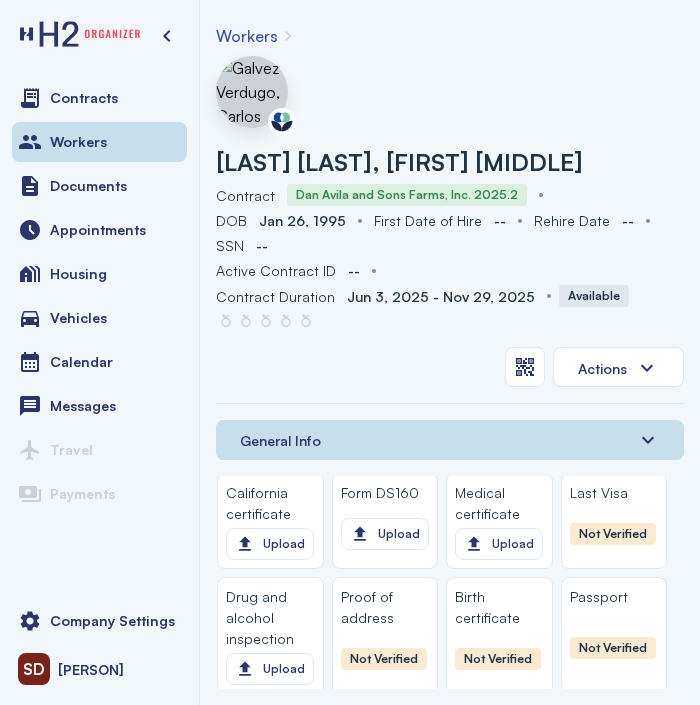 scroll, scrollTop: 2700, scrollLeft: 0, axis: vertical 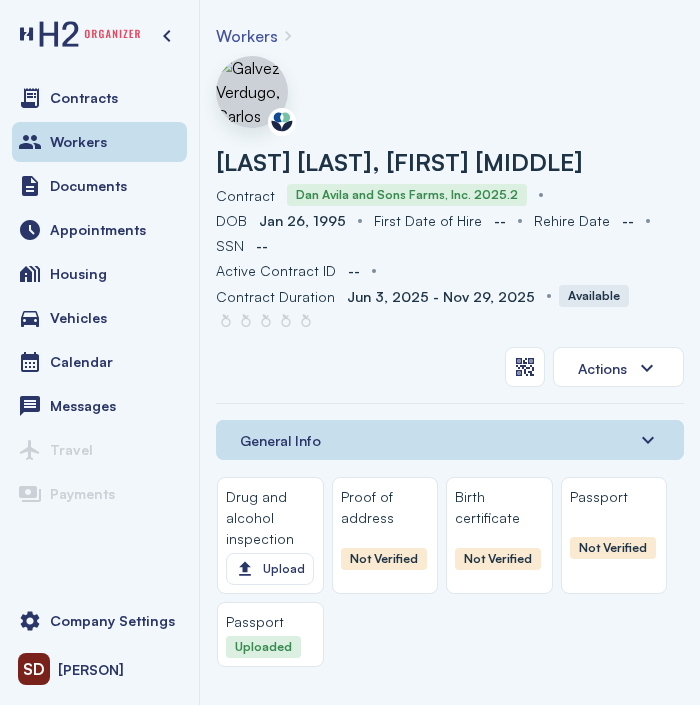 click 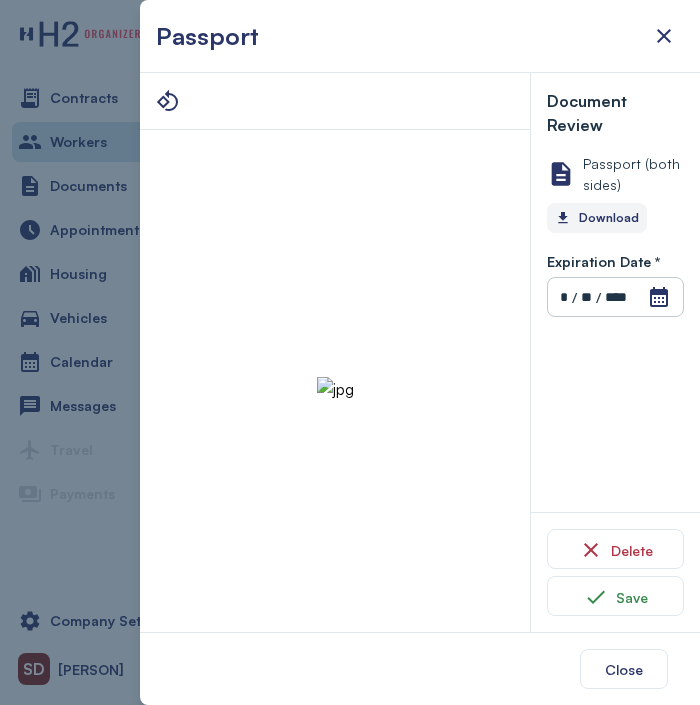 click on "Download" at bounding box center [597, 218] 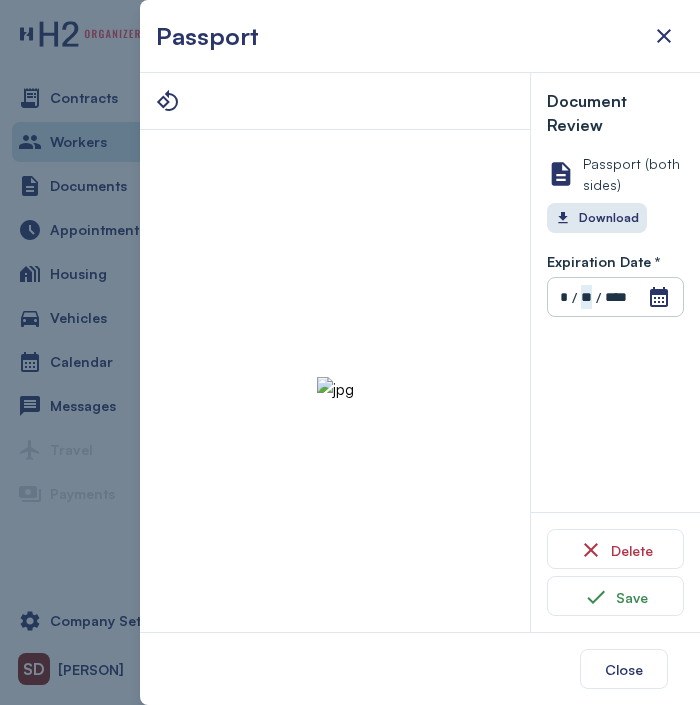 click on "Document Review       Passport (both sides)     Download           Expiration Date *     Open Calendar   *   /   **   /   ****           Invalid date           Delete         Save" at bounding box center [623, 352] 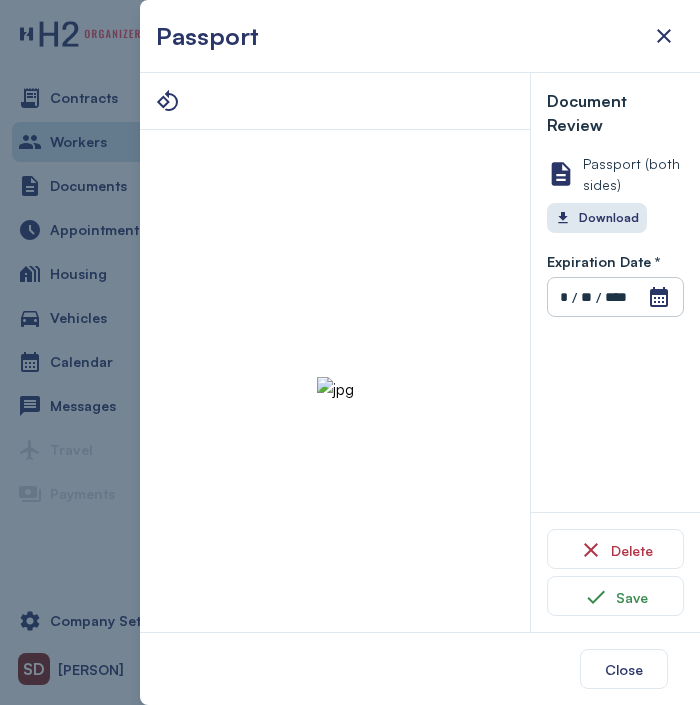 scroll, scrollTop: 2700, scrollLeft: 0, axis: vertical 